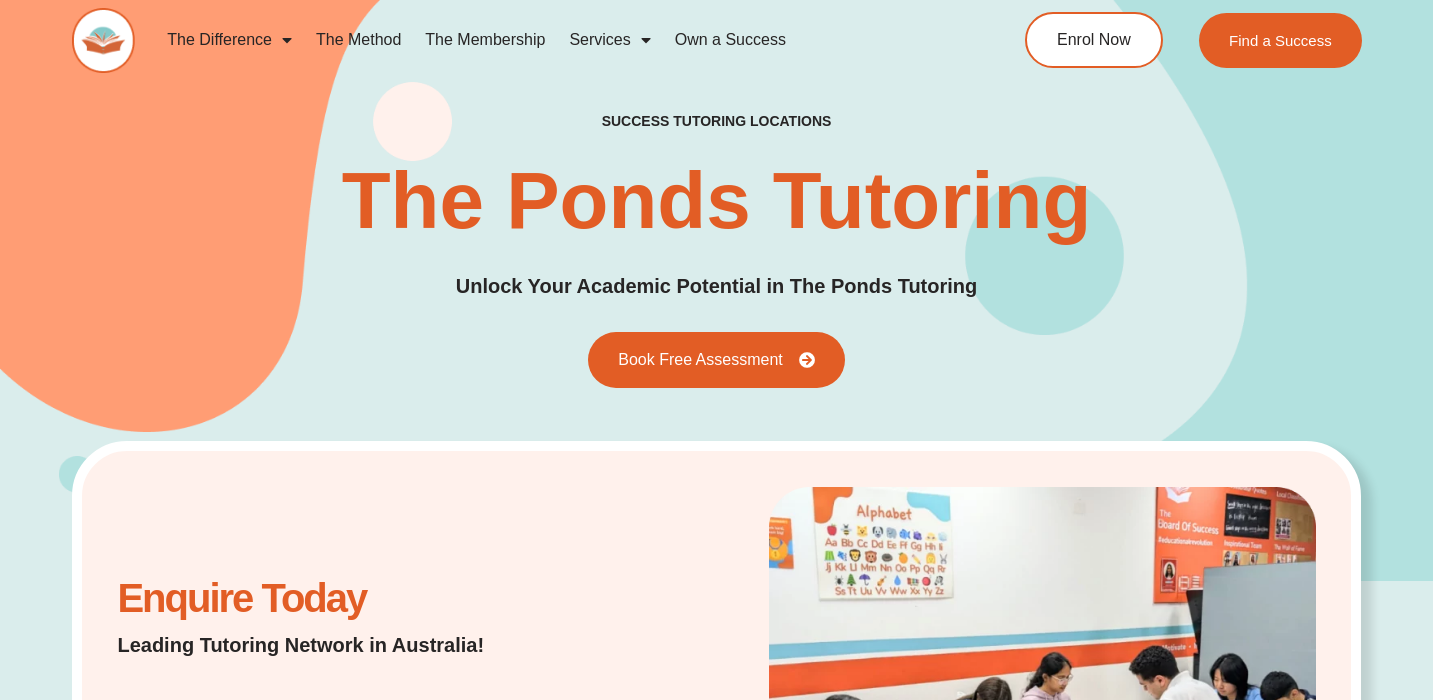 scroll, scrollTop: 403, scrollLeft: 0, axis: vertical 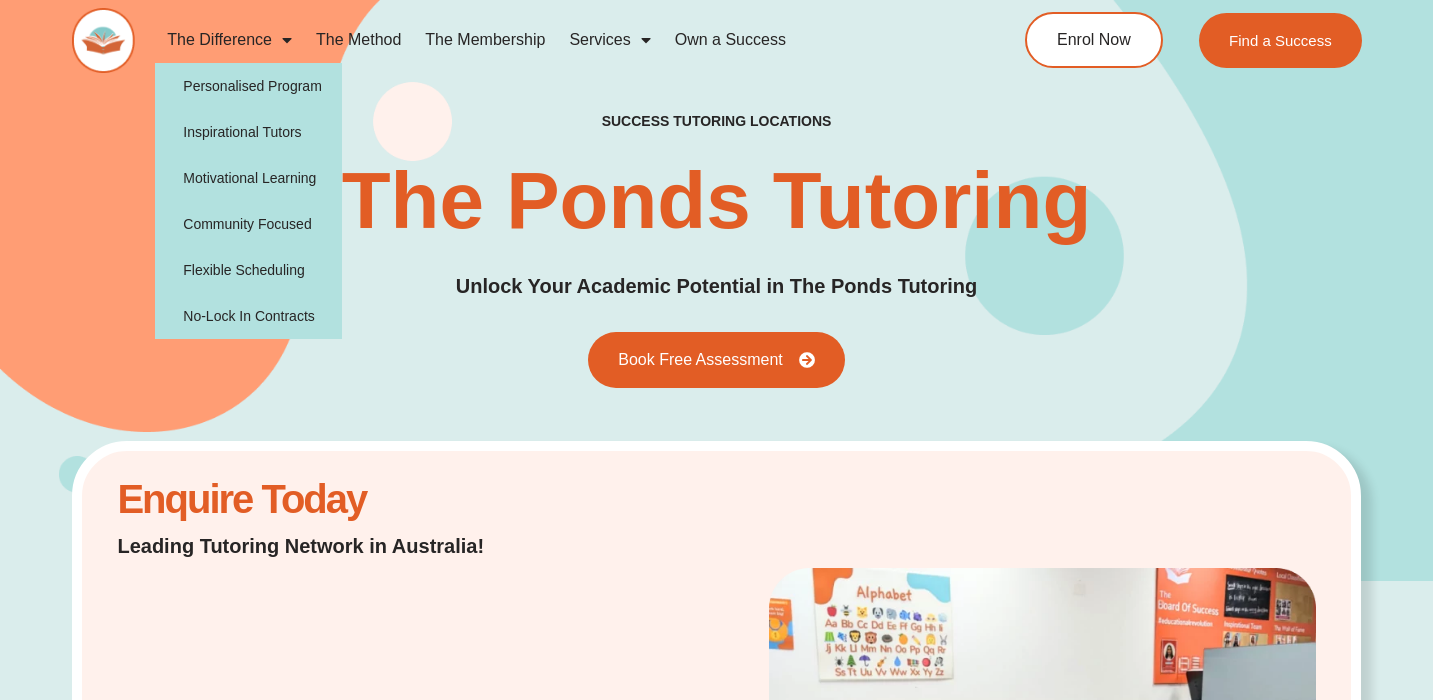 click on "The Difference" 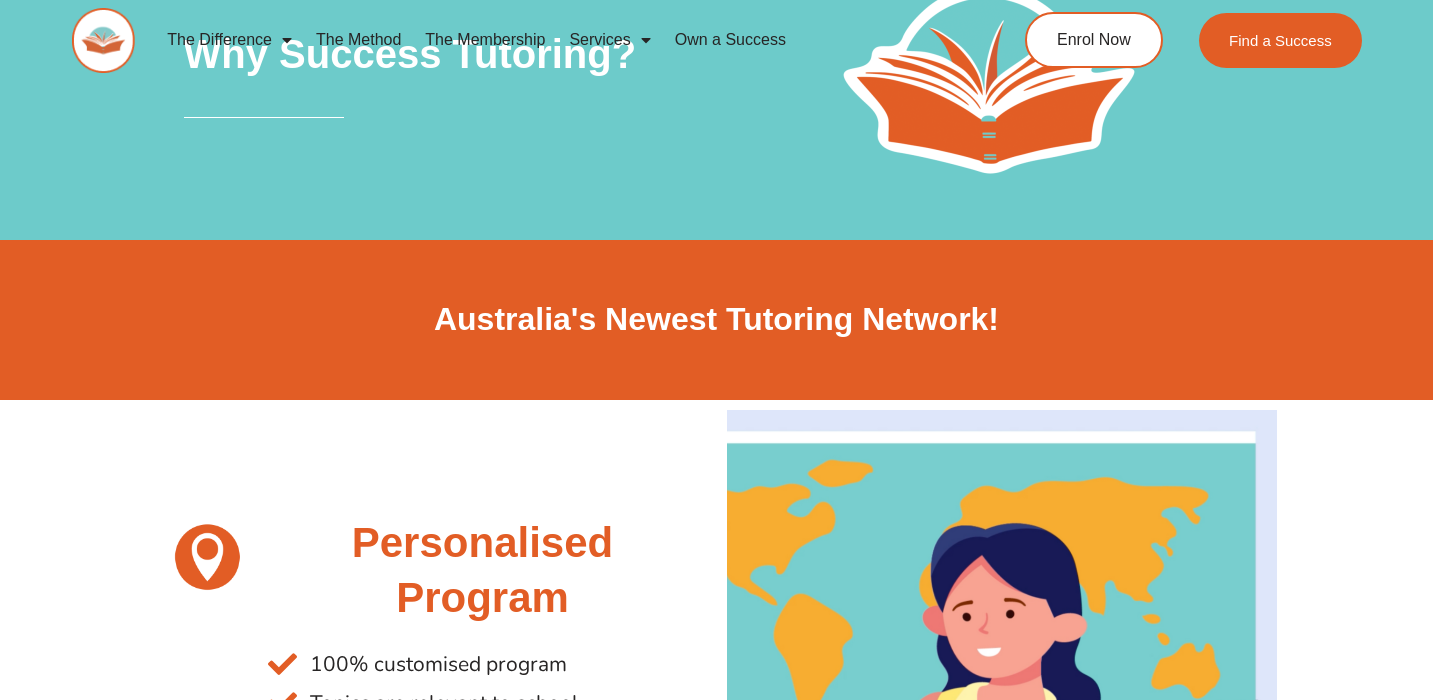 scroll, scrollTop: 0, scrollLeft: 0, axis: both 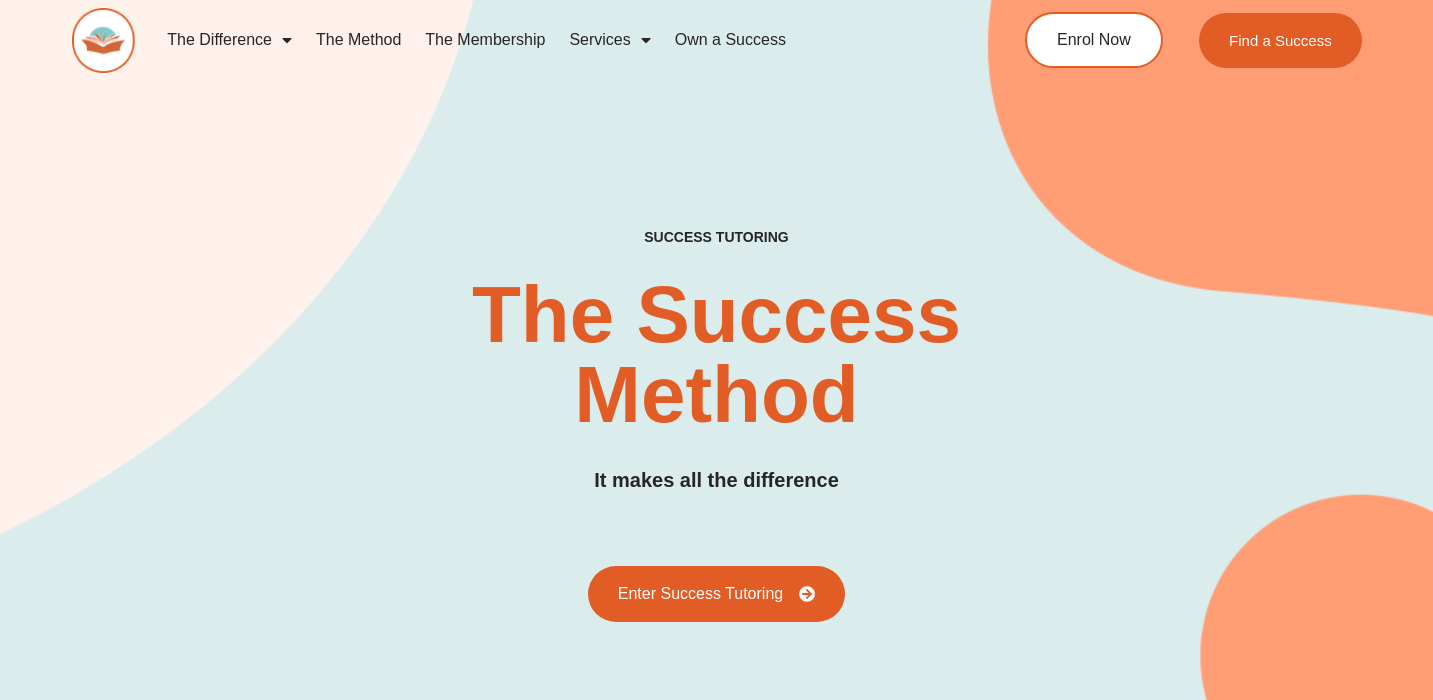 click on "The Membership" 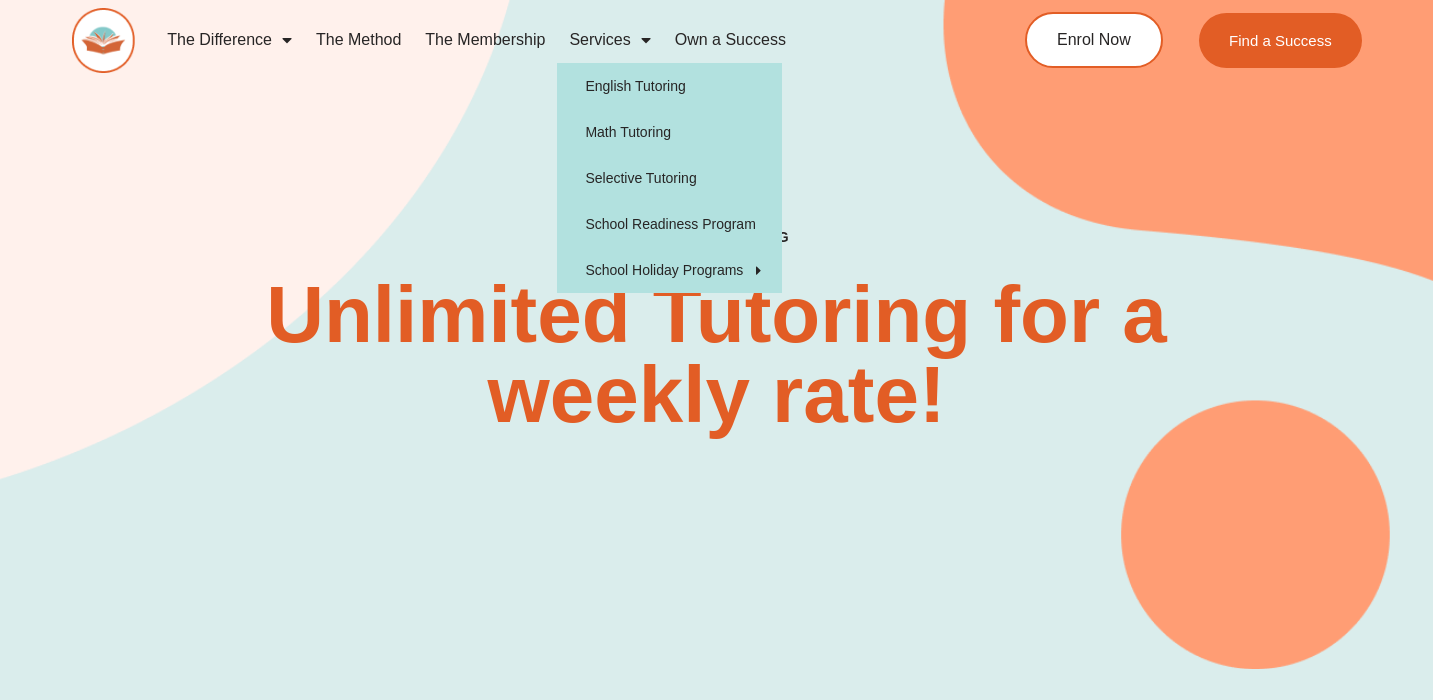 scroll, scrollTop: 0, scrollLeft: 0, axis: both 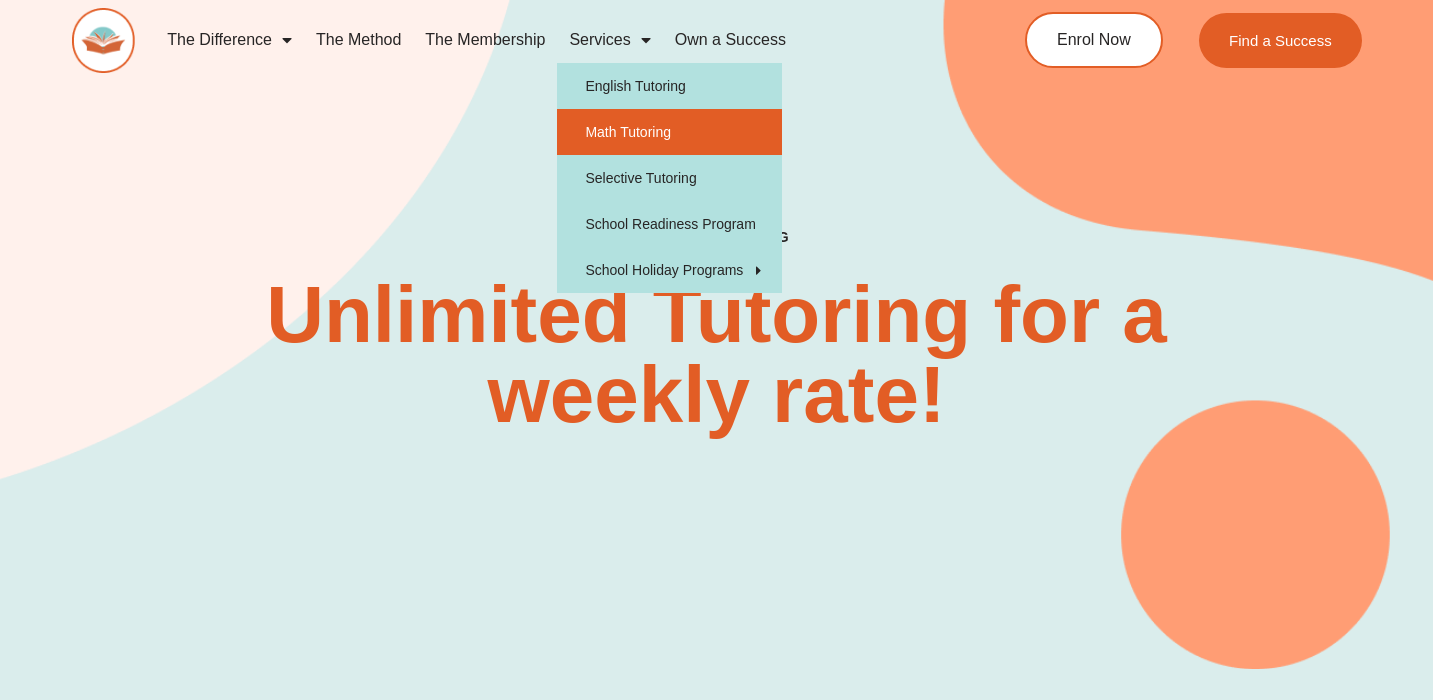 click on "Math Tutoring" 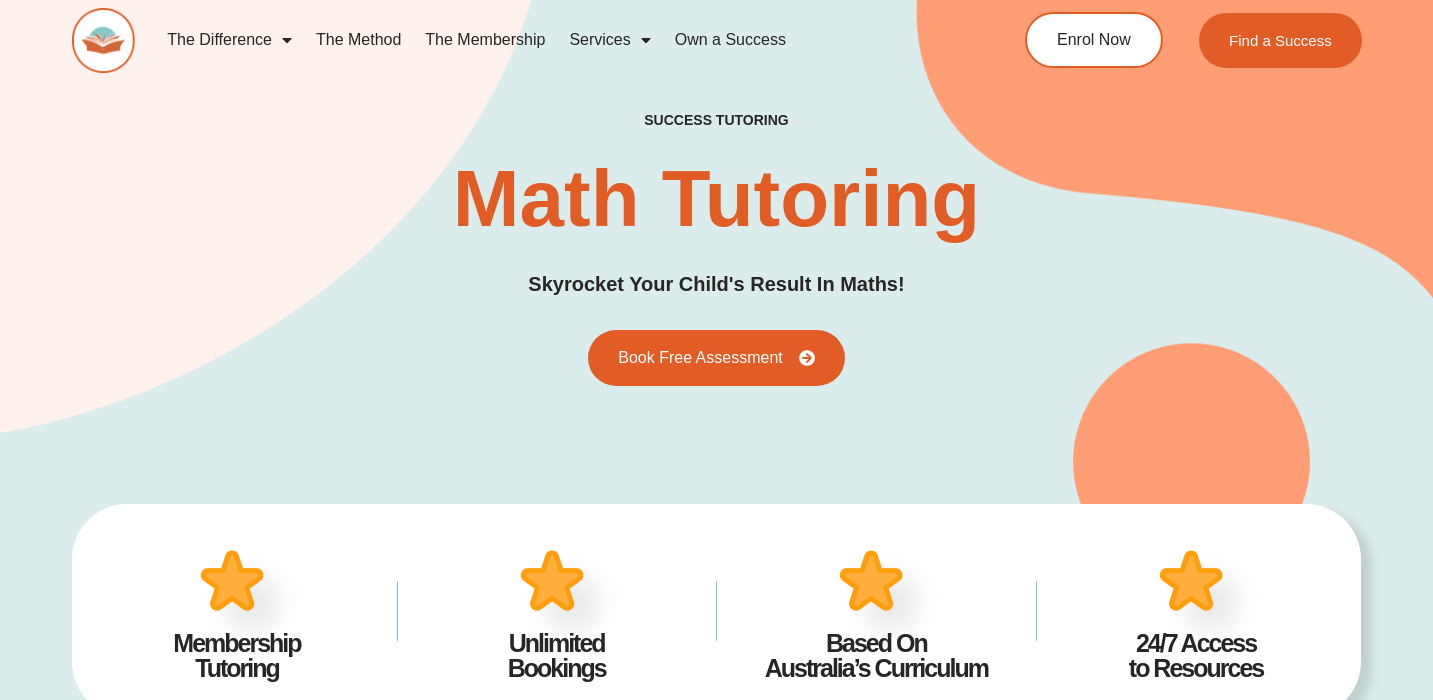 scroll, scrollTop: 216, scrollLeft: 0, axis: vertical 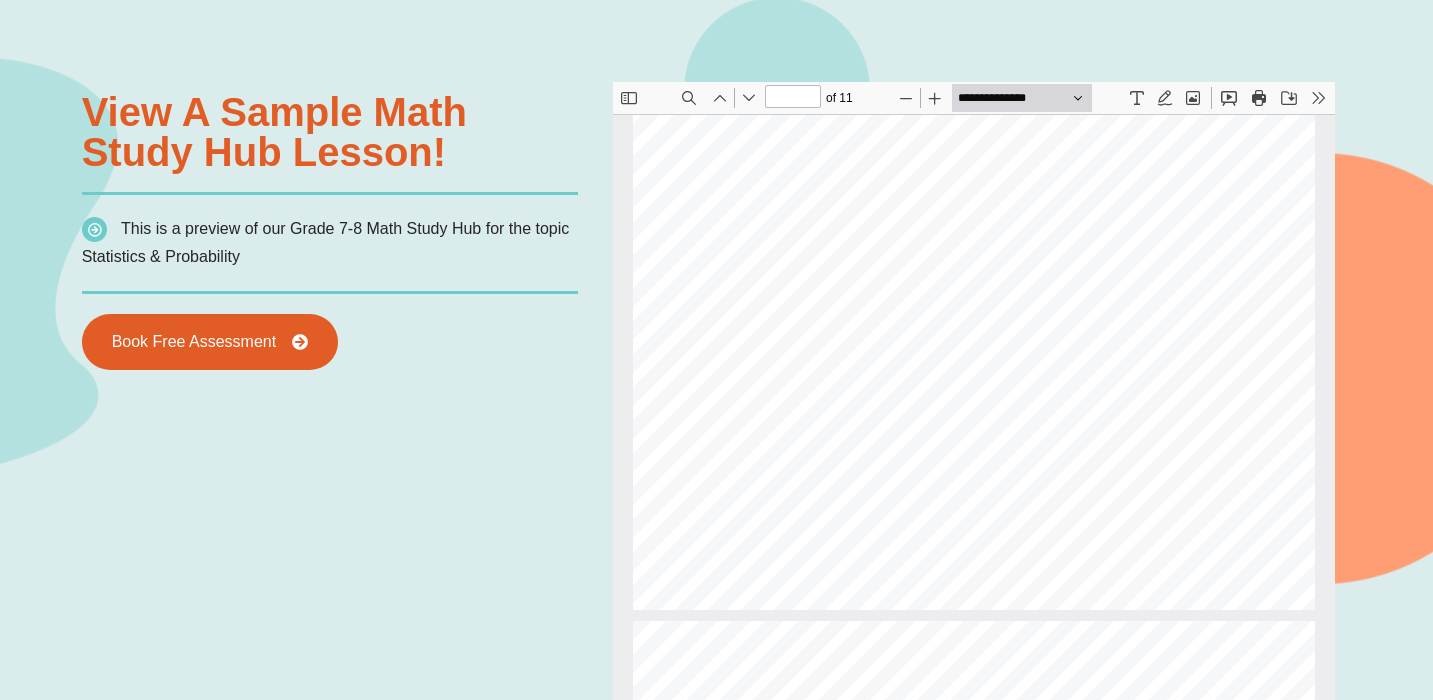 type on "*" 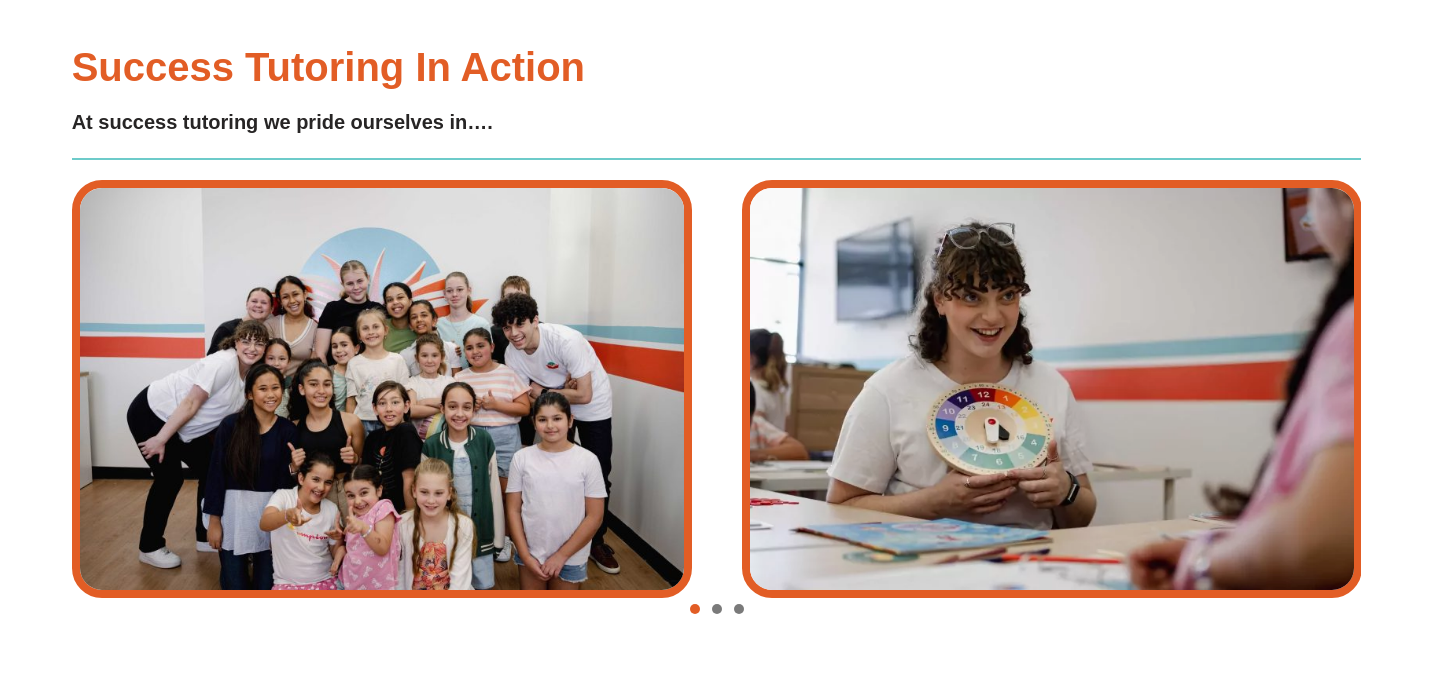 scroll, scrollTop: 3559, scrollLeft: 0, axis: vertical 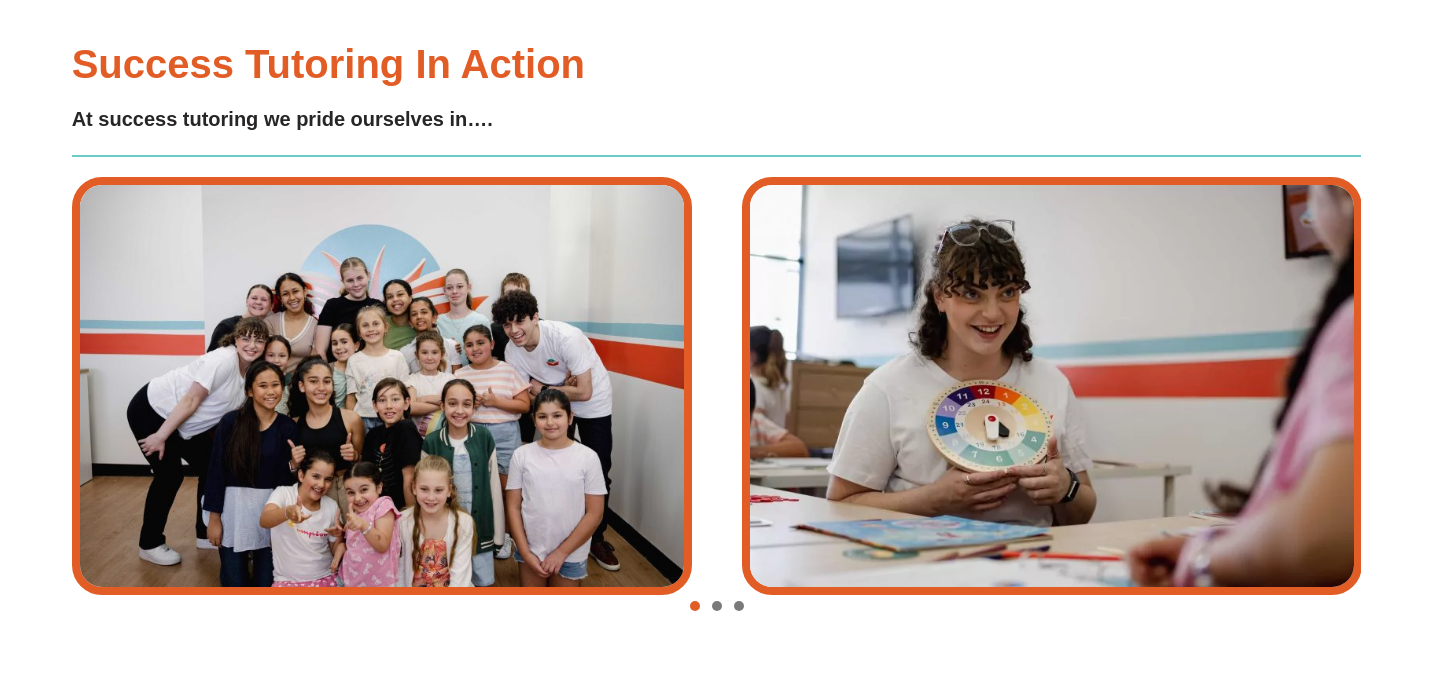 click at bounding box center (717, 606) 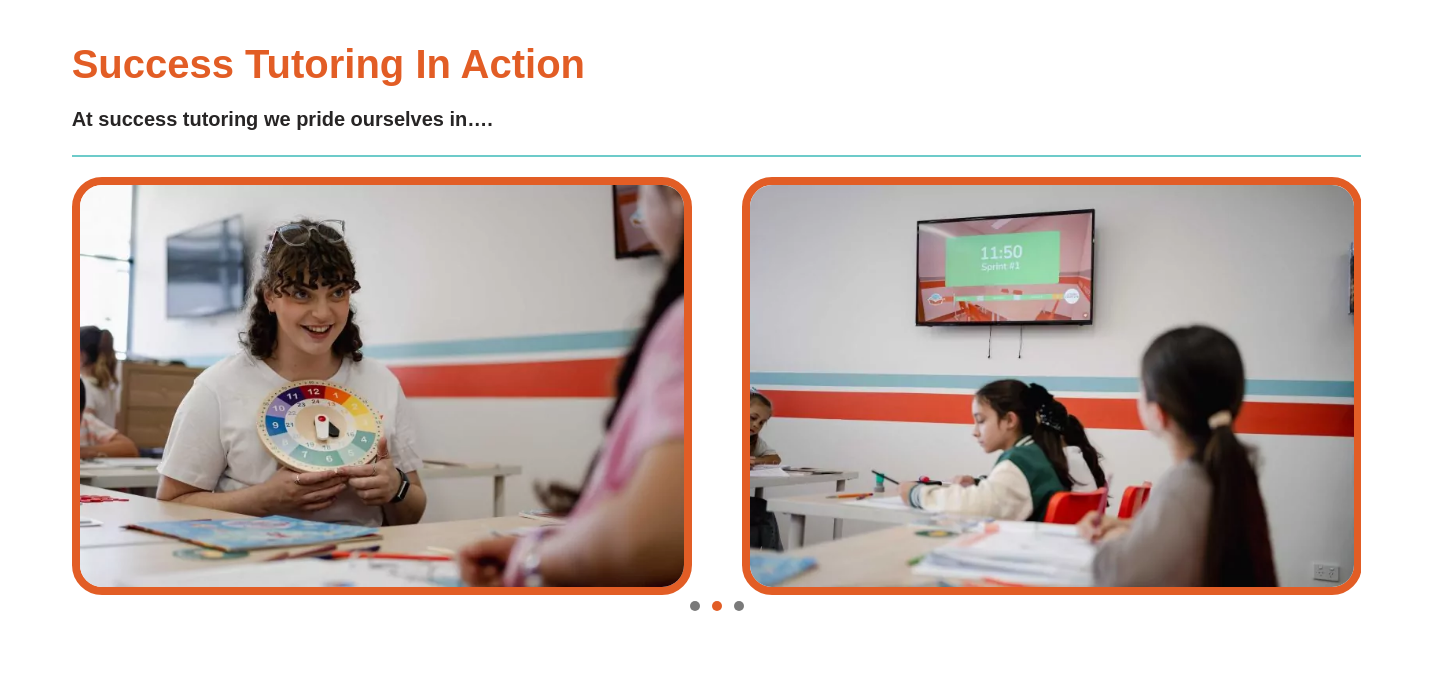 click at bounding box center (739, 606) 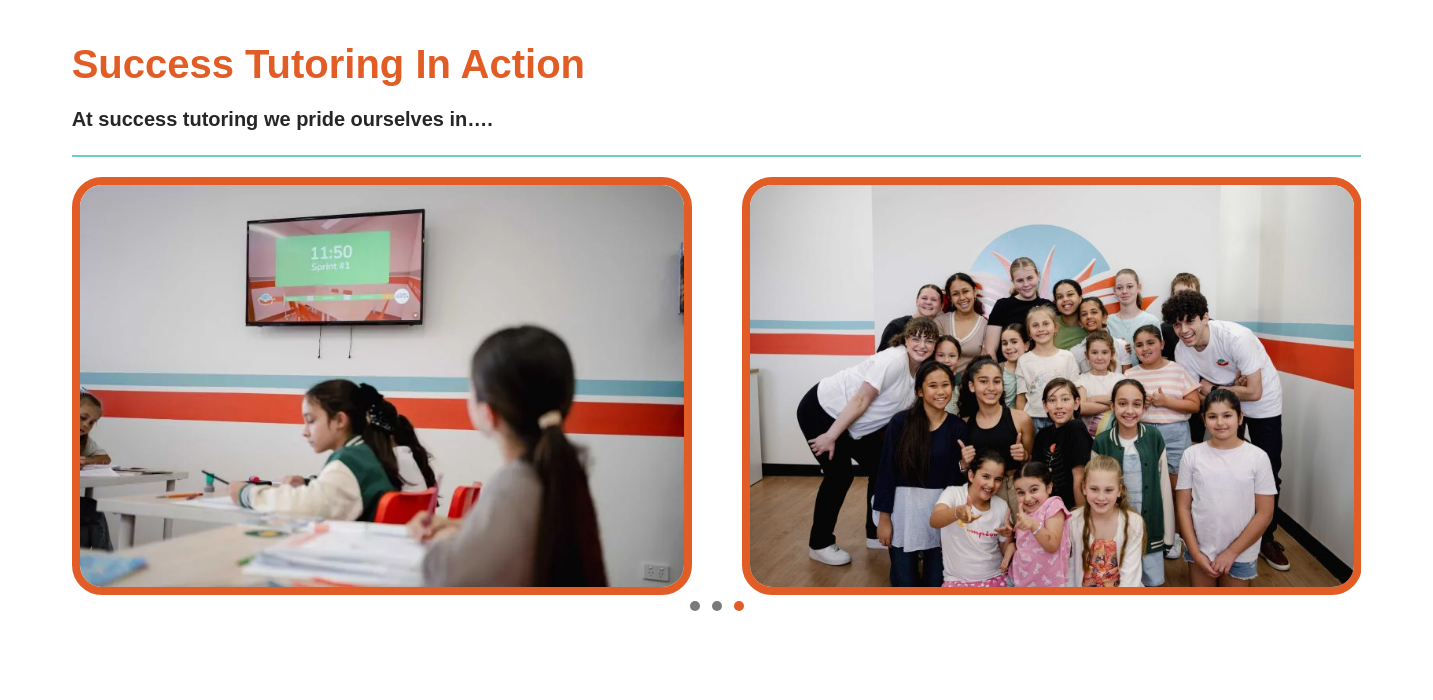 click at bounding box center (739, 606) 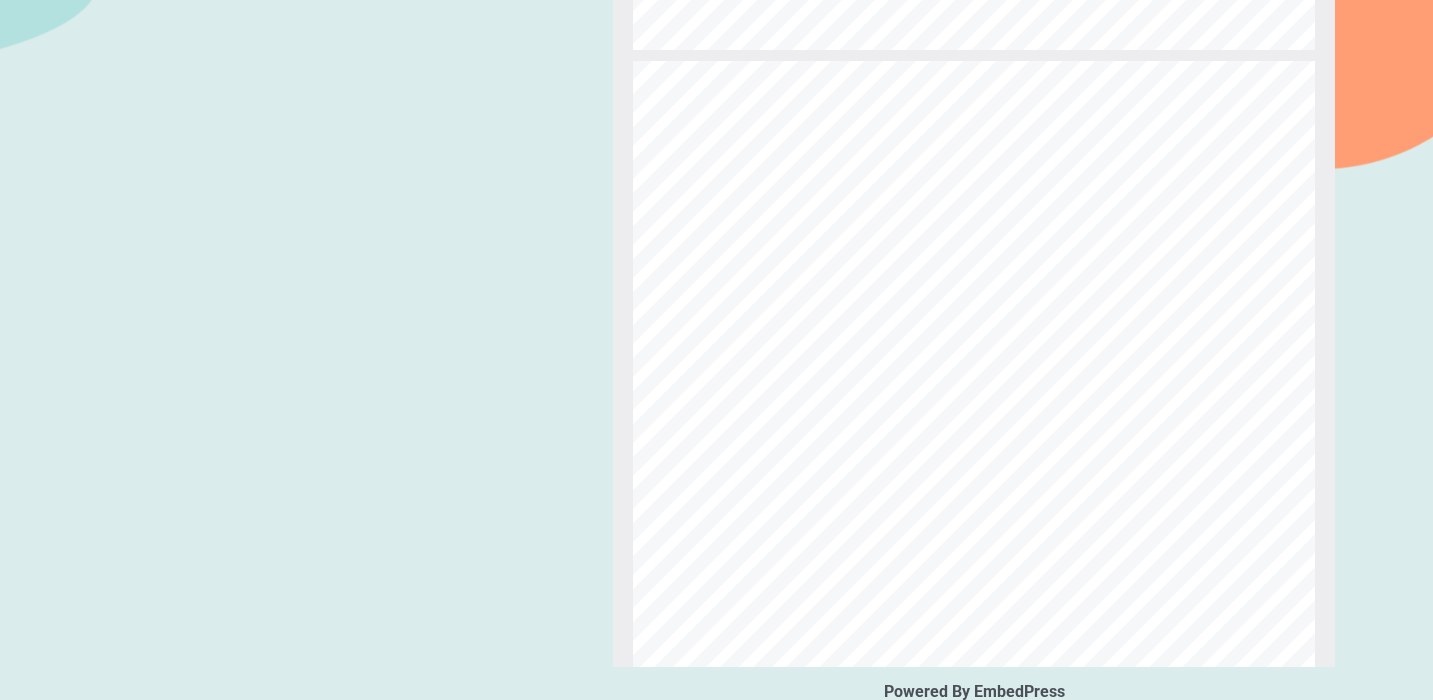 scroll, scrollTop: 0, scrollLeft: 0, axis: both 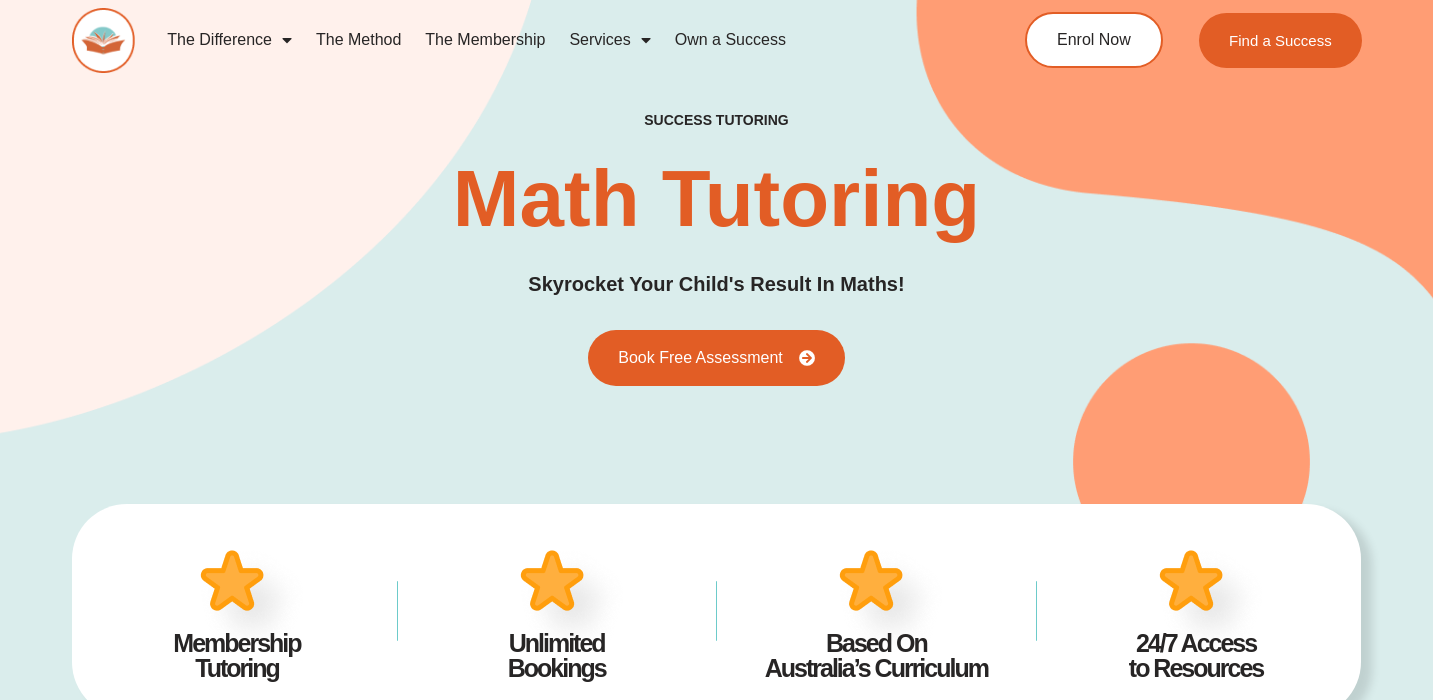 click 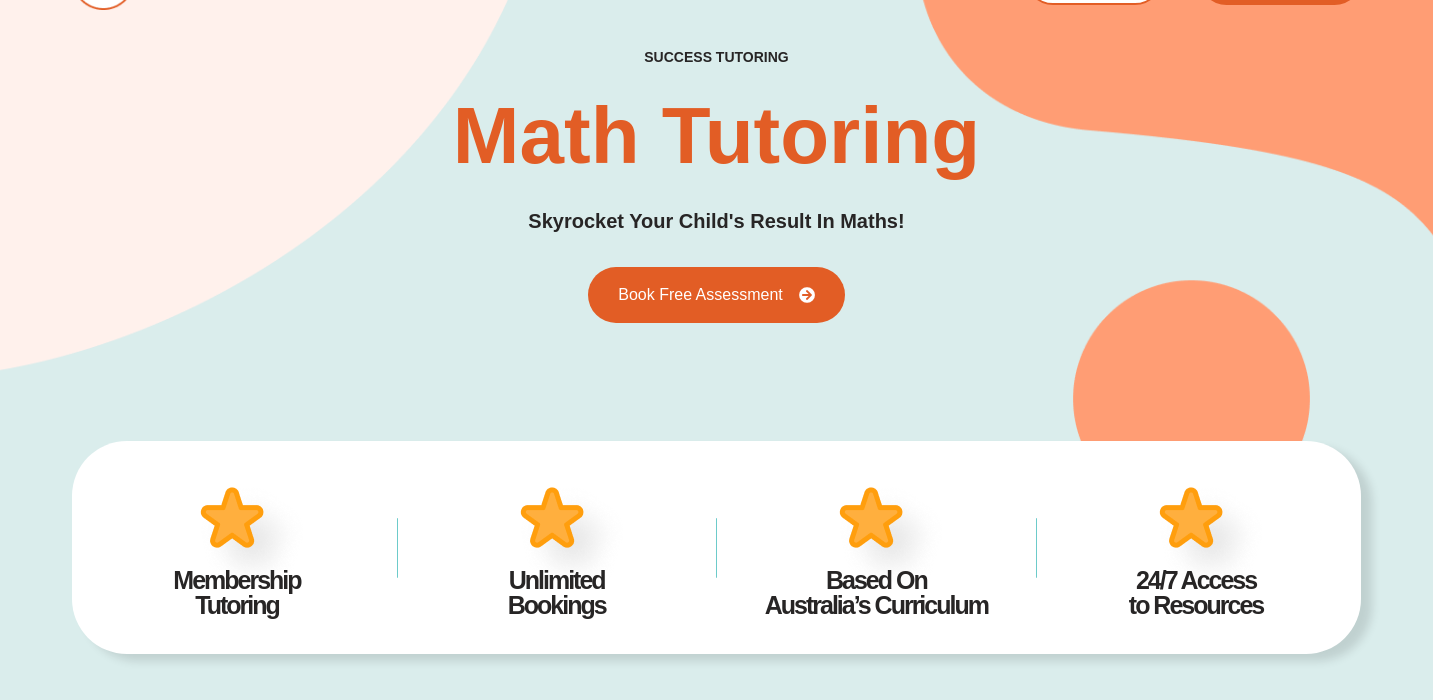 scroll, scrollTop: 0, scrollLeft: 0, axis: both 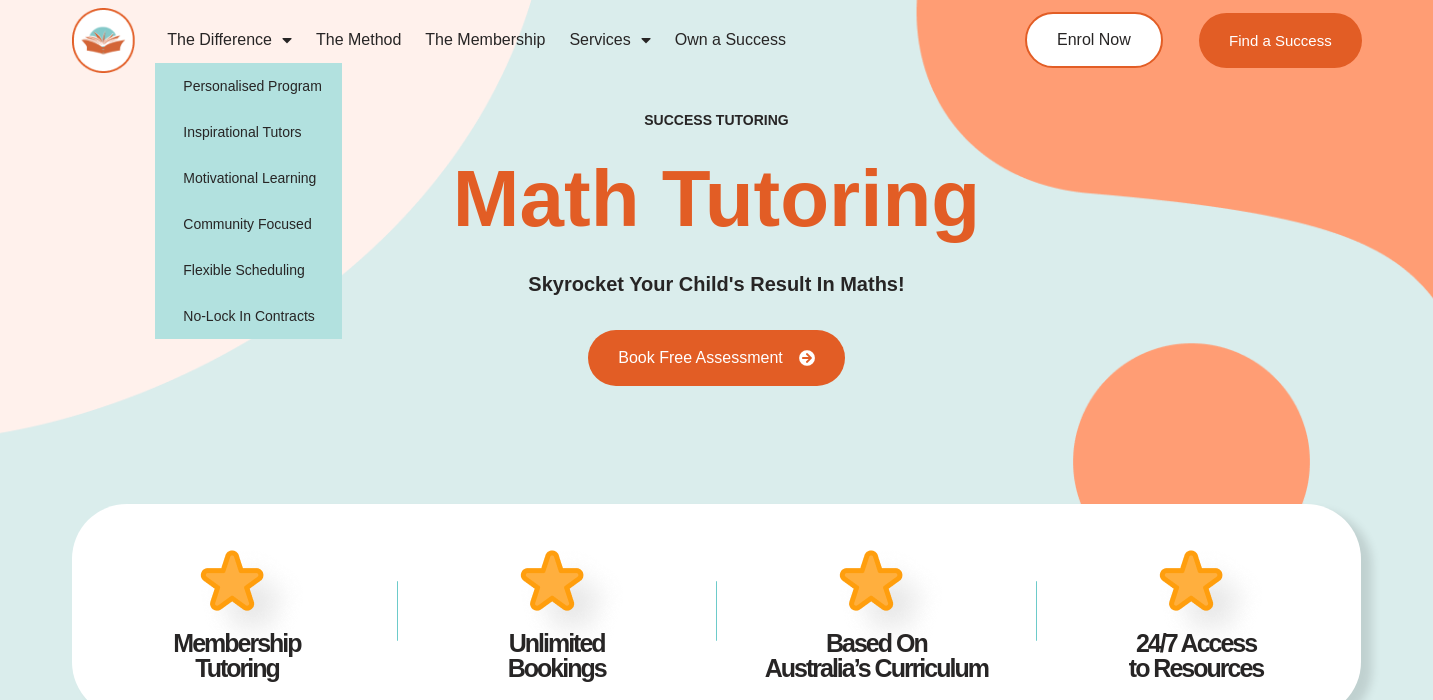 click 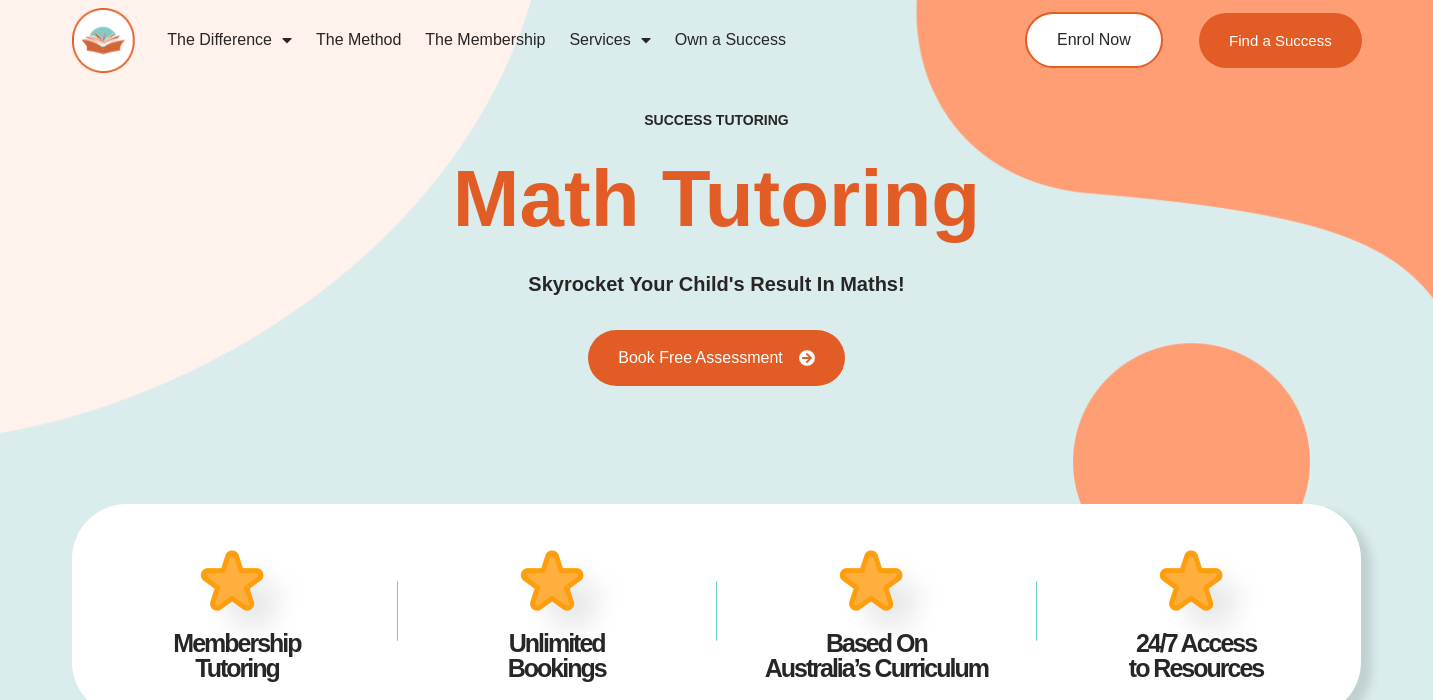 click 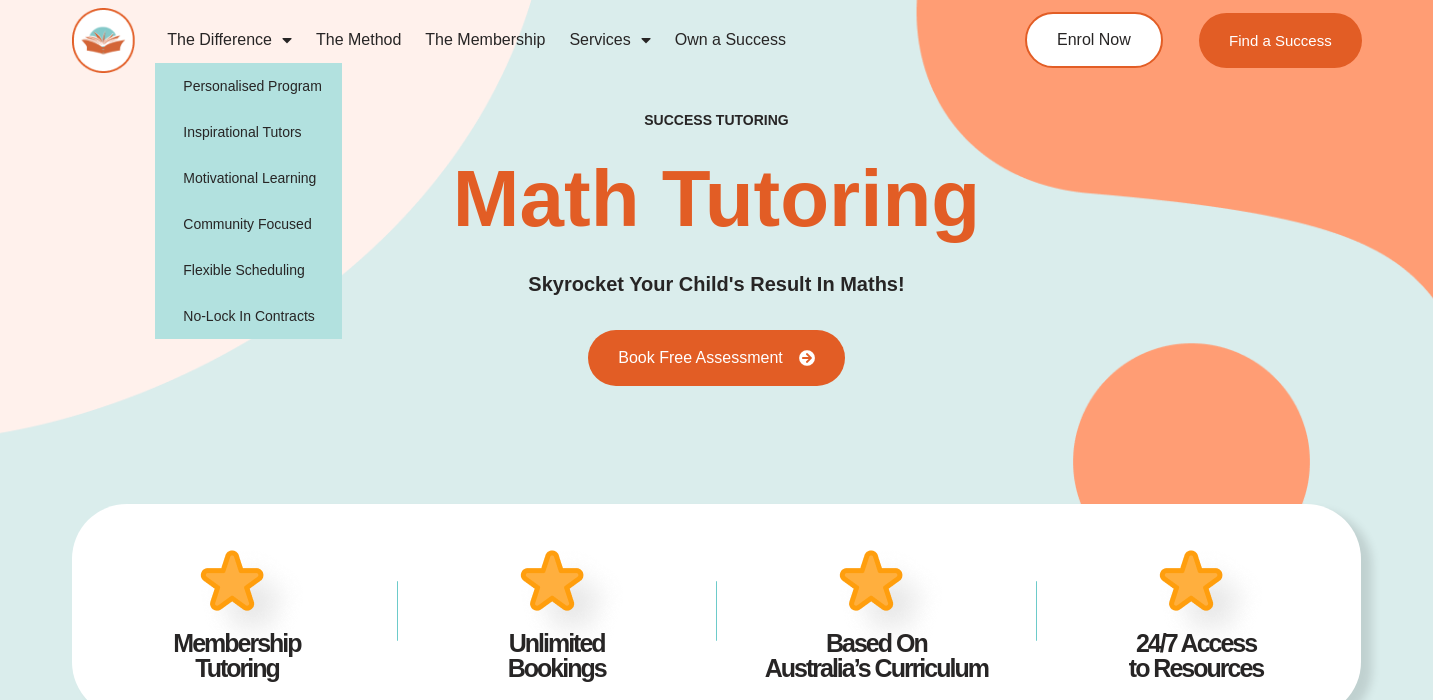 click 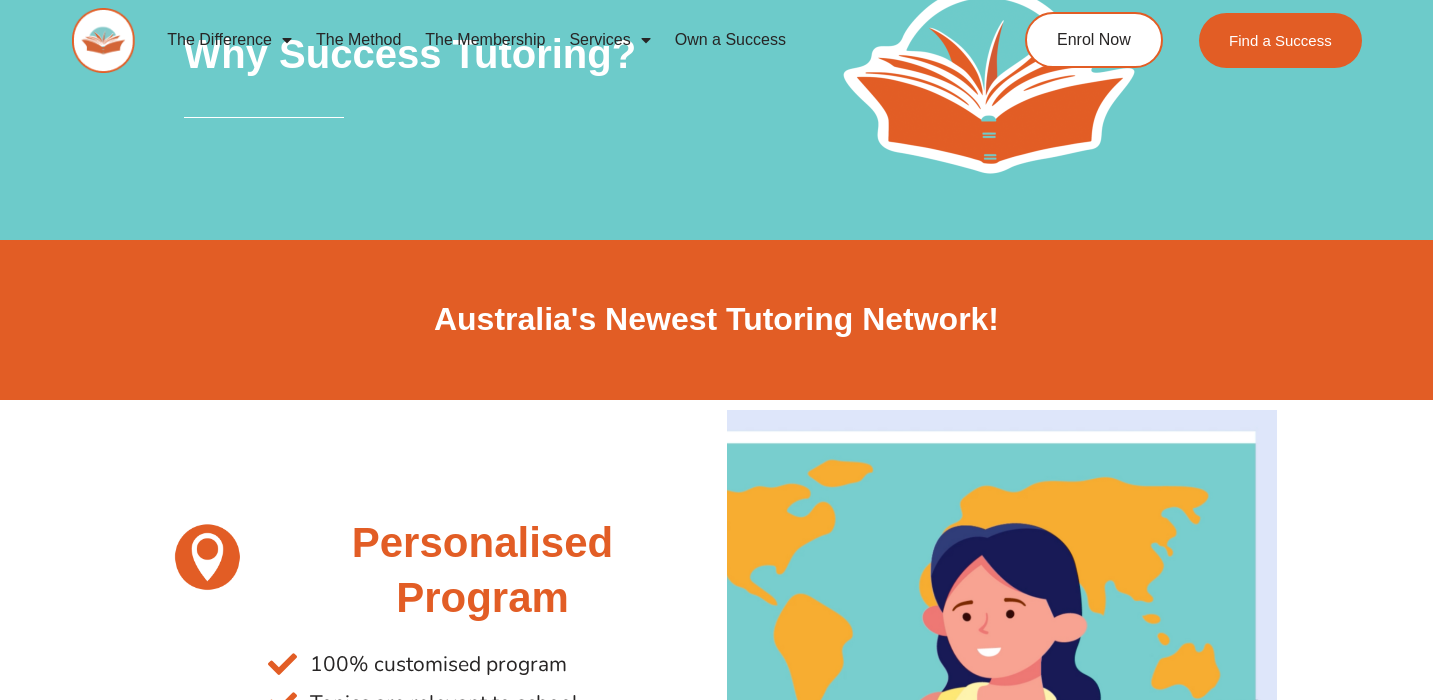 scroll, scrollTop: 0, scrollLeft: 0, axis: both 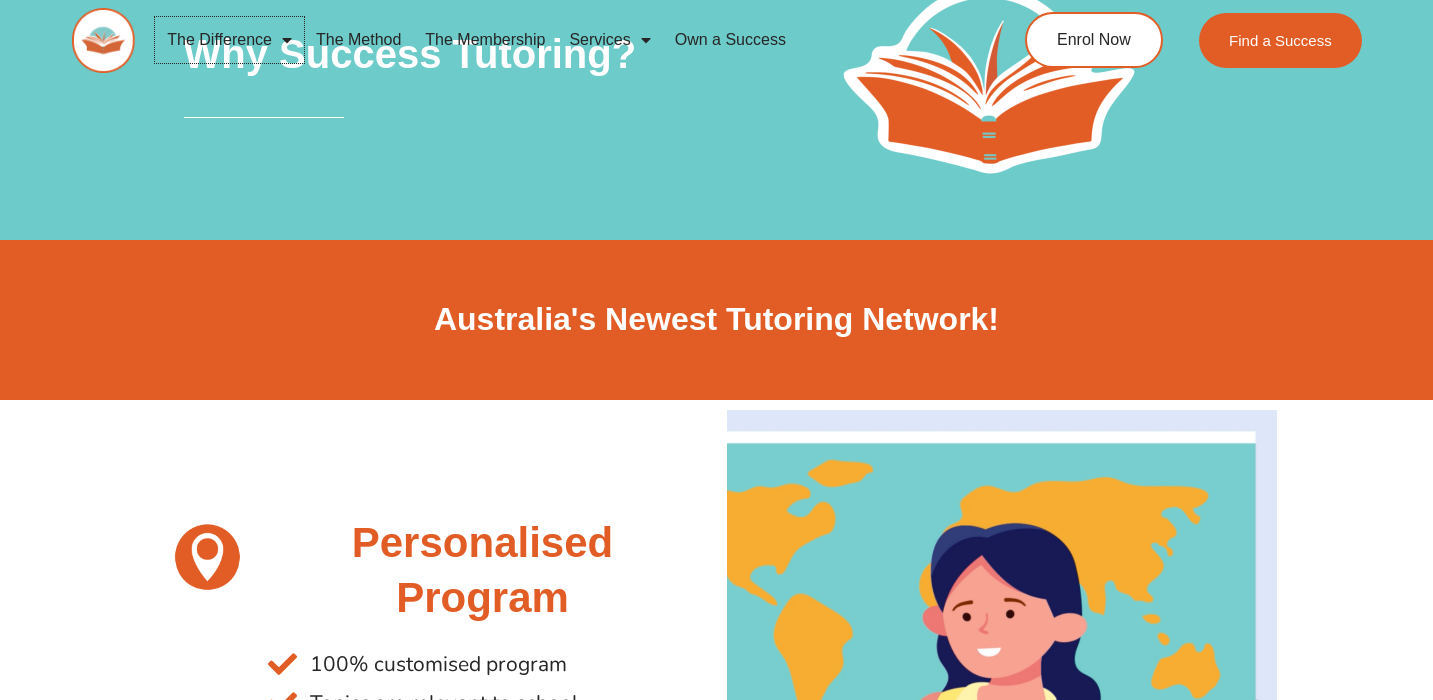 click 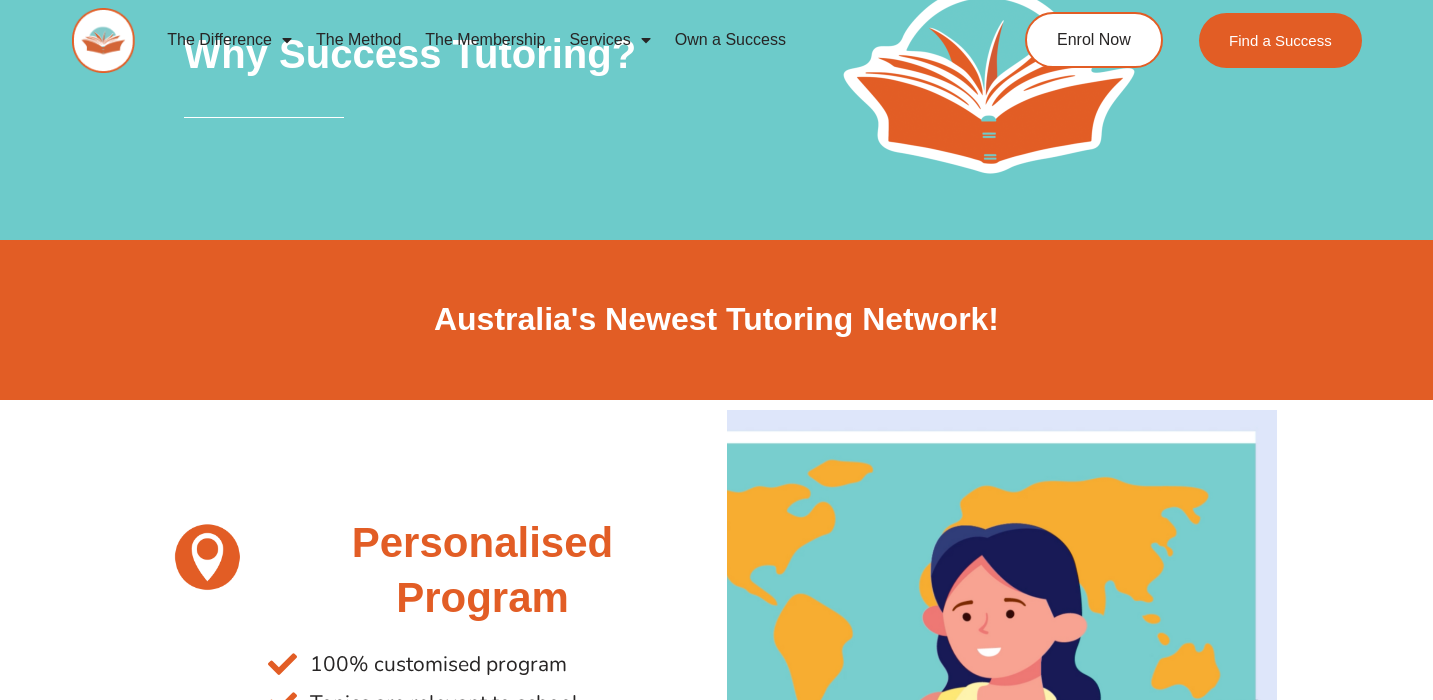 scroll, scrollTop: 0, scrollLeft: 0, axis: both 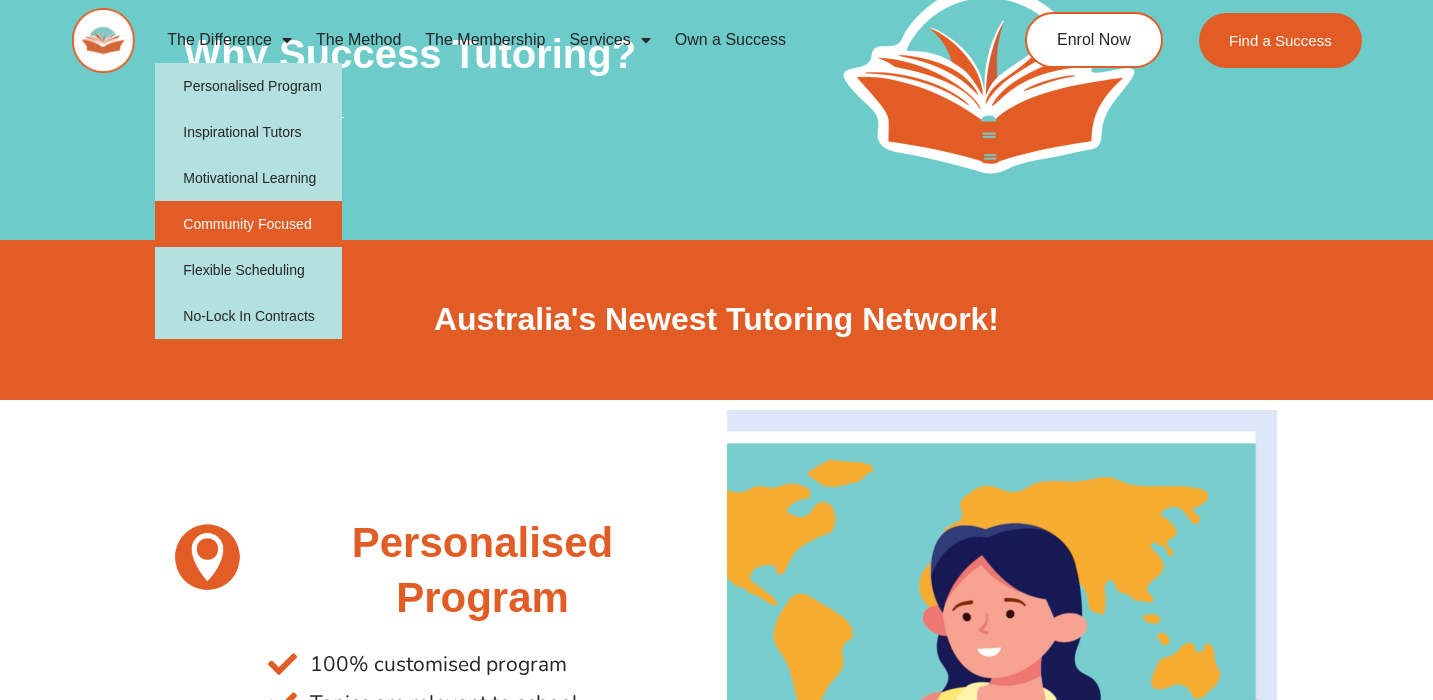 click on "Community Focused" 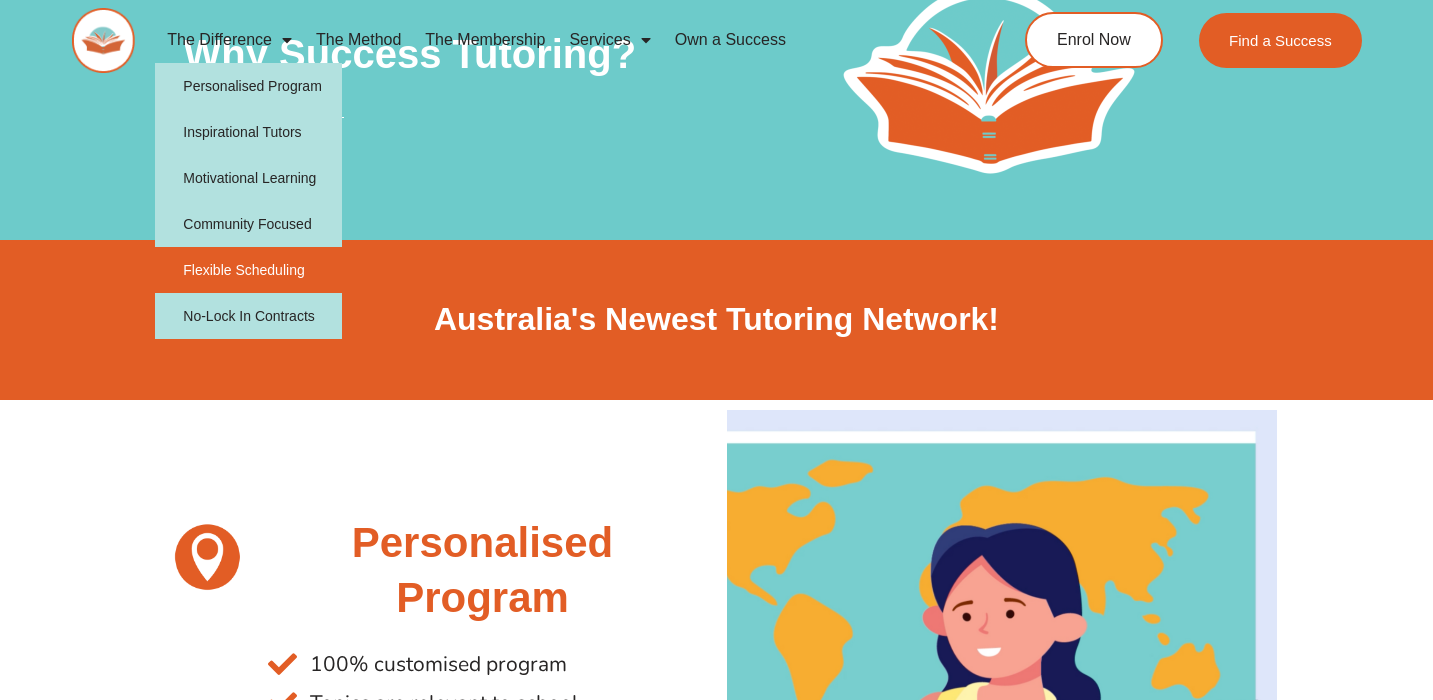 click on "Flexible Scheduling" 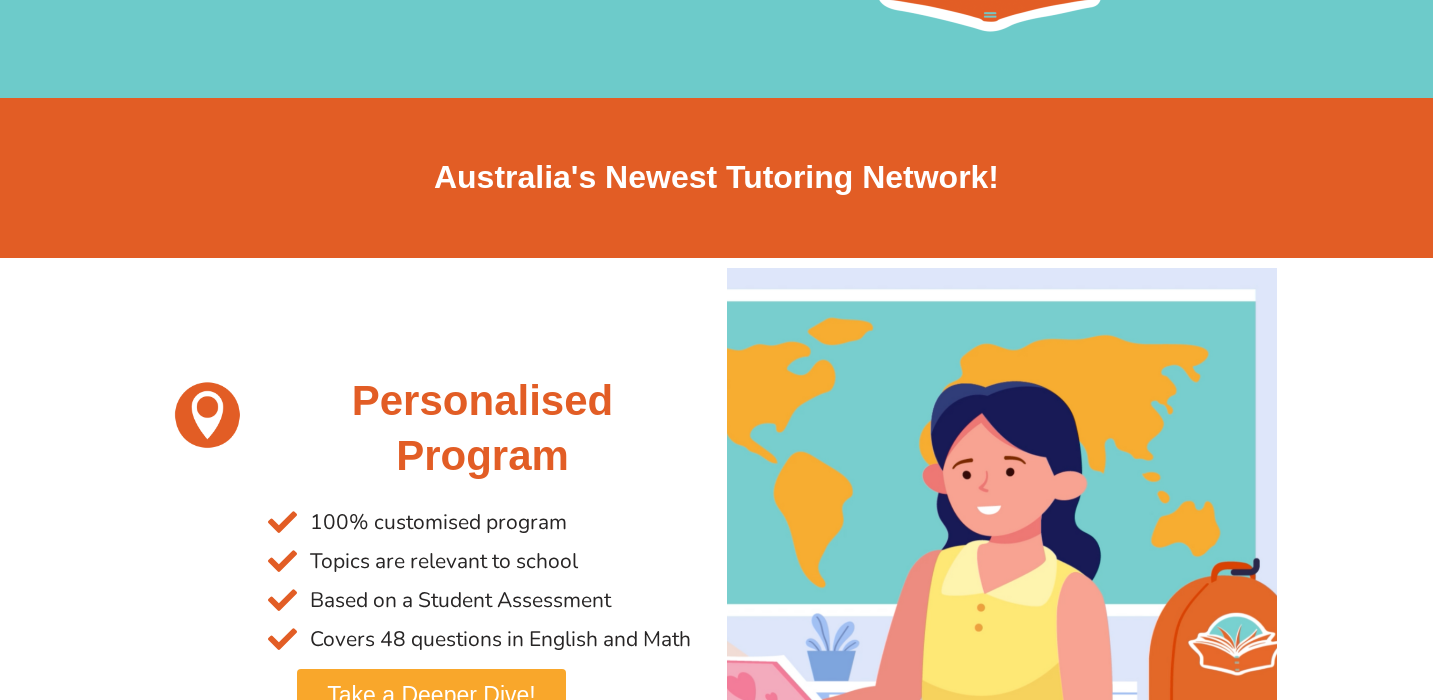 scroll, scrollTop: 0, scrollLeft: 0, axis: both 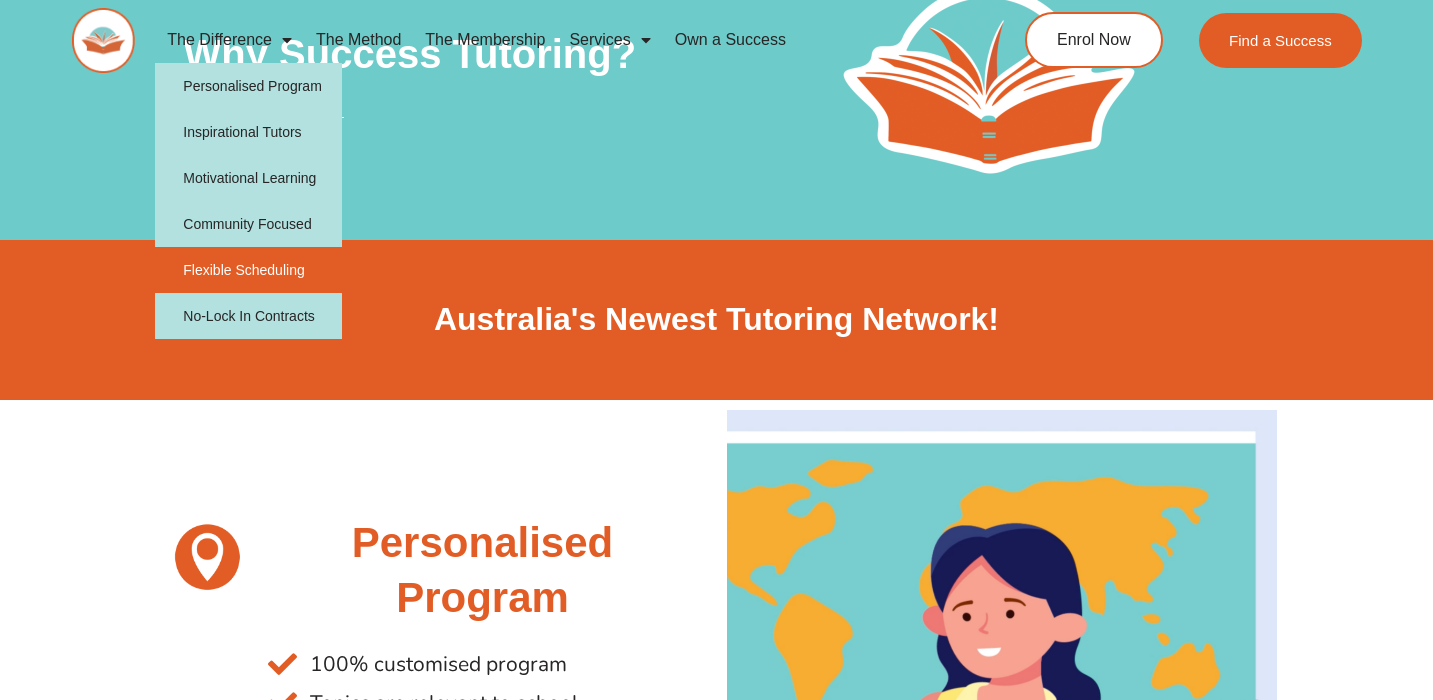 click on "Flexible Scheduling" 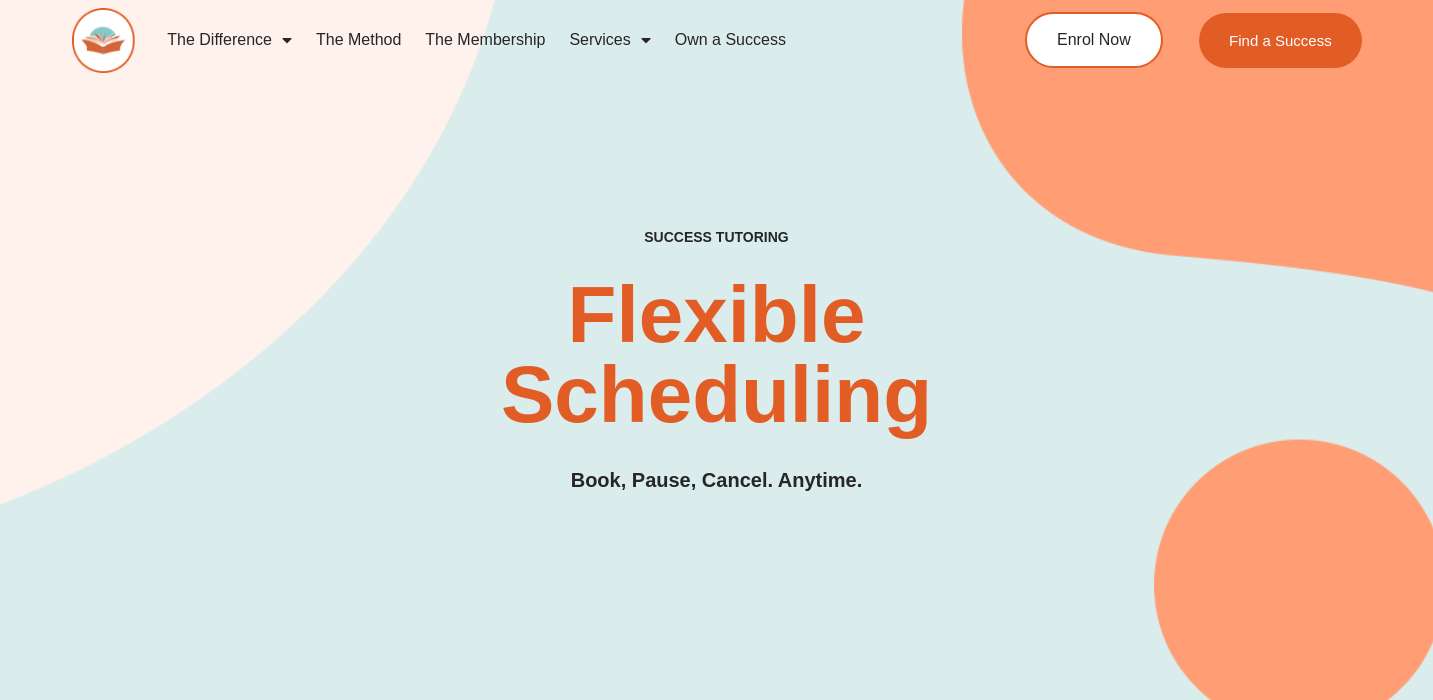 scroll, scrollTop: 0, scrollLeft: 0, axis: both 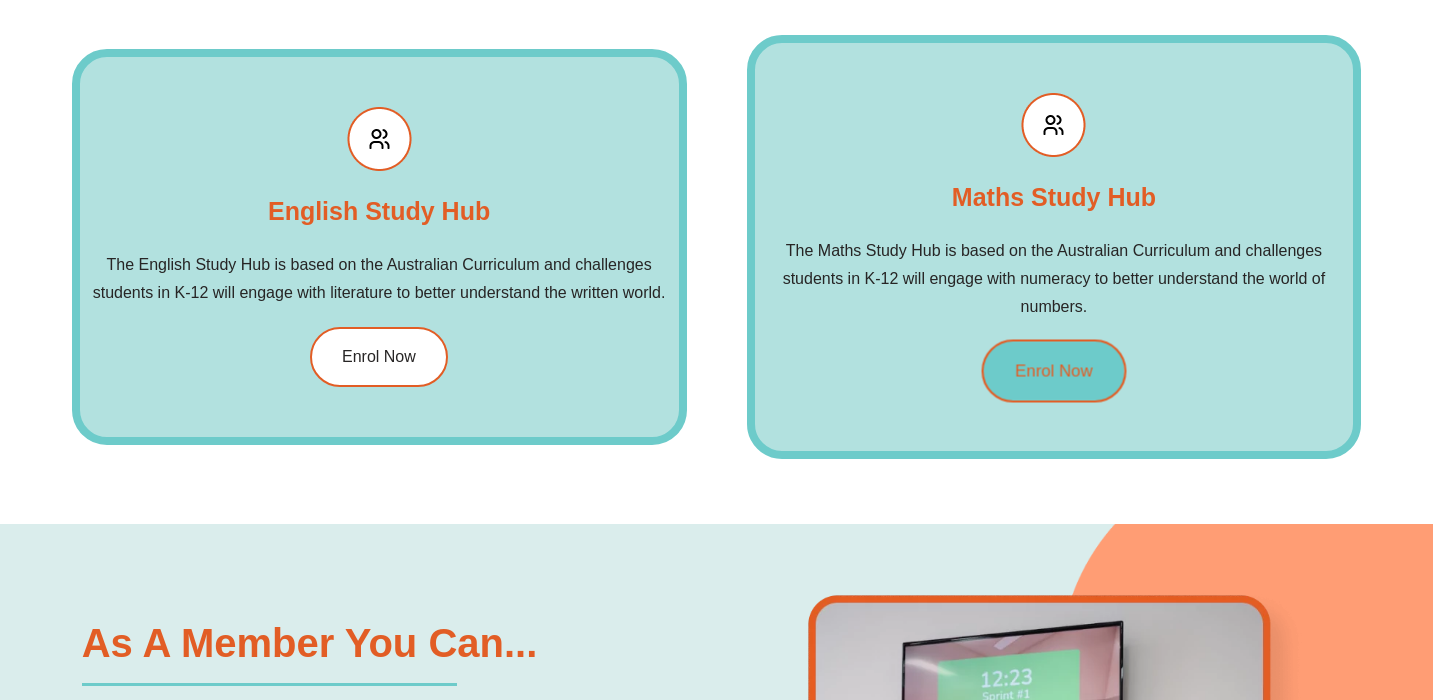 click on "Enrol Now" at bounding box center (1054, 371) 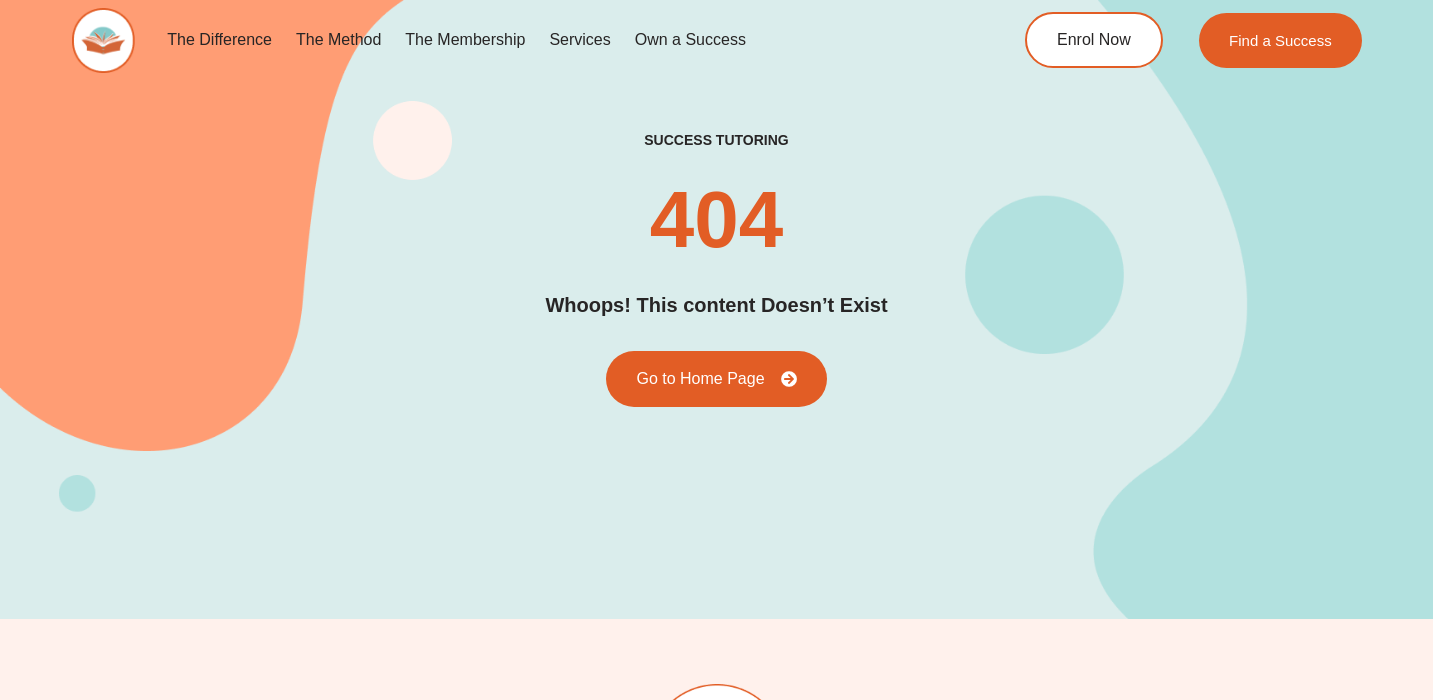 scroll, scrollTop: 0, scrollLeft: 0, axis: both 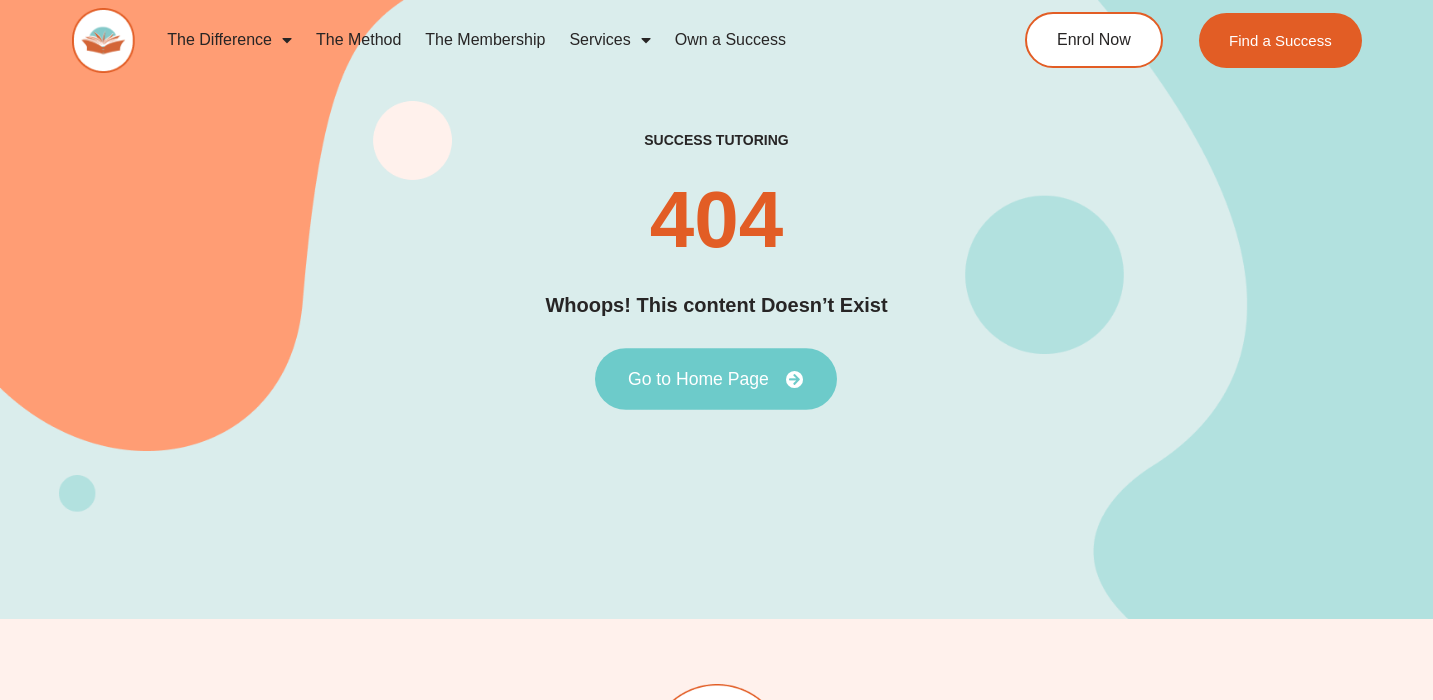 click on "Go to Home Page" at bounding box center (716, 379) 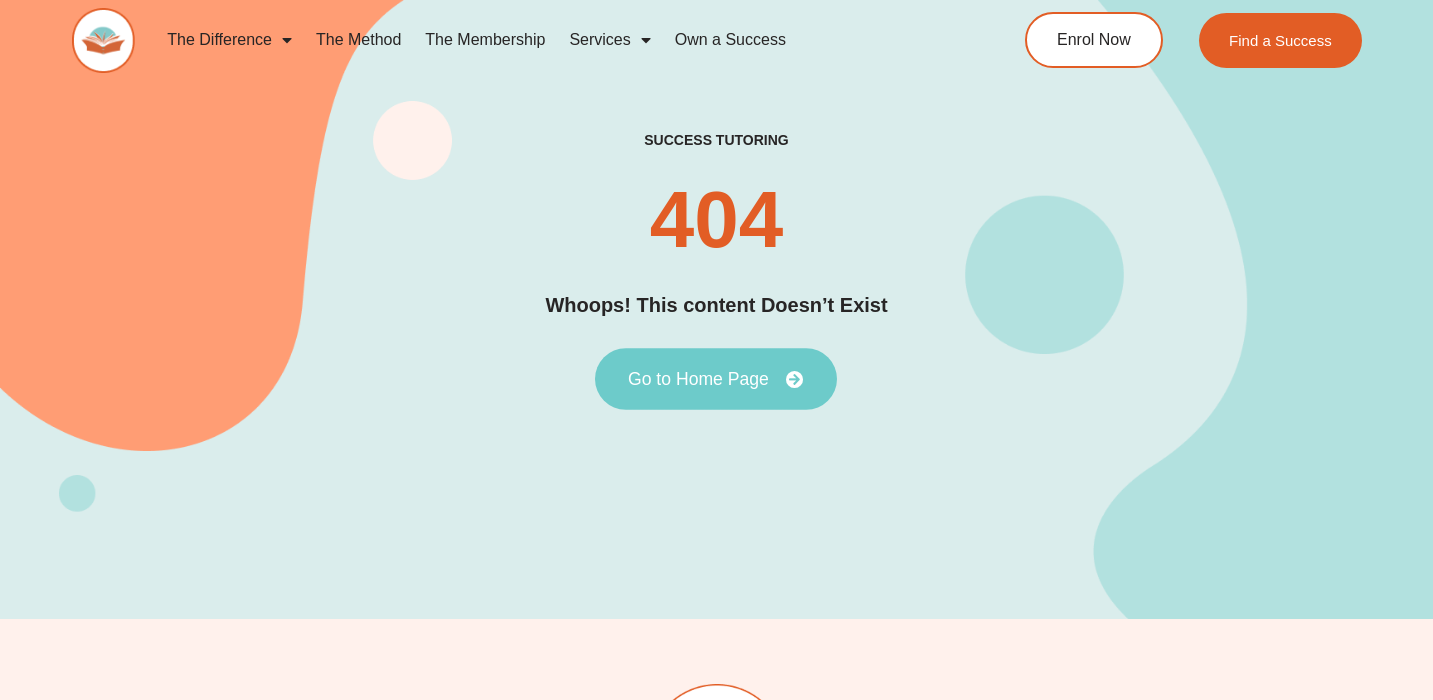 click on "Go to Home Page" at bounding box center (716, 379) 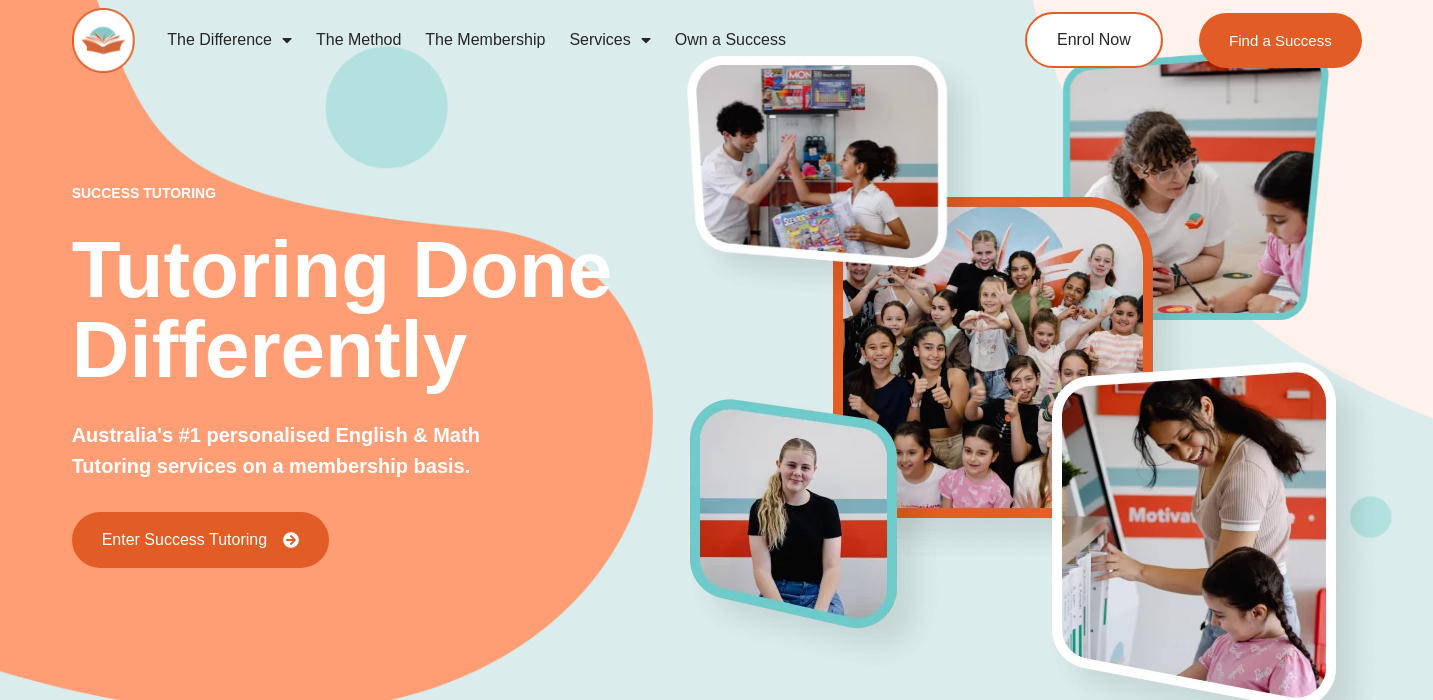 scroll, scrollTop: 1862, scrollLeft: 0, axis: vertical 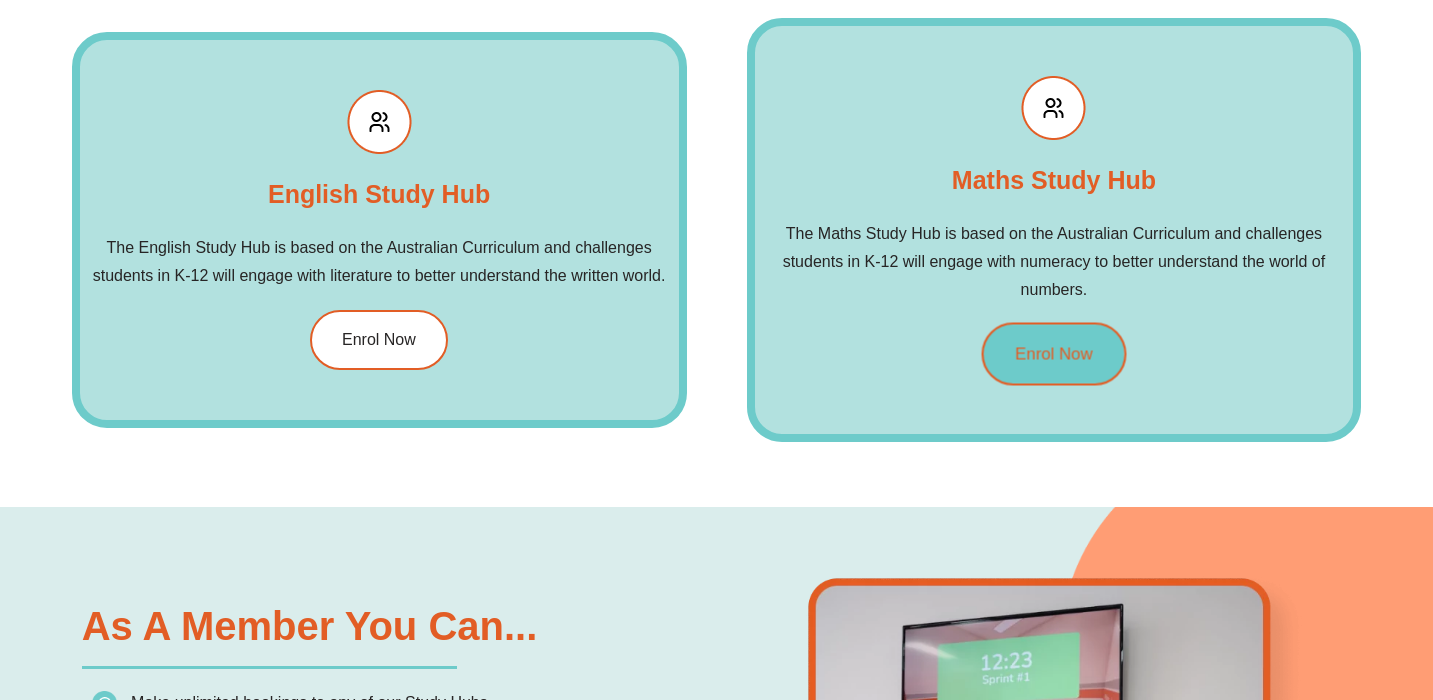 click on "Enrol Now" at bounding box center [1054, 354] 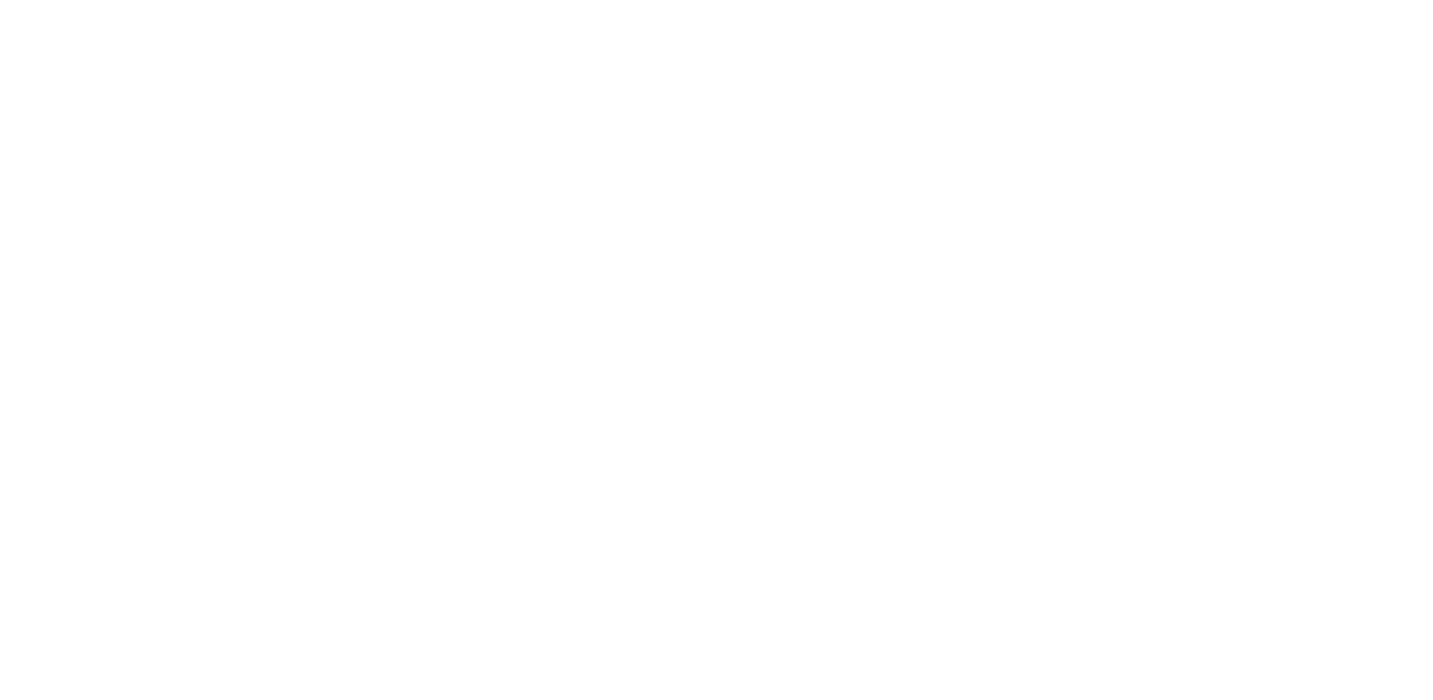 scroll, scrollTop: 0, scrollLeft: 0, axis: both 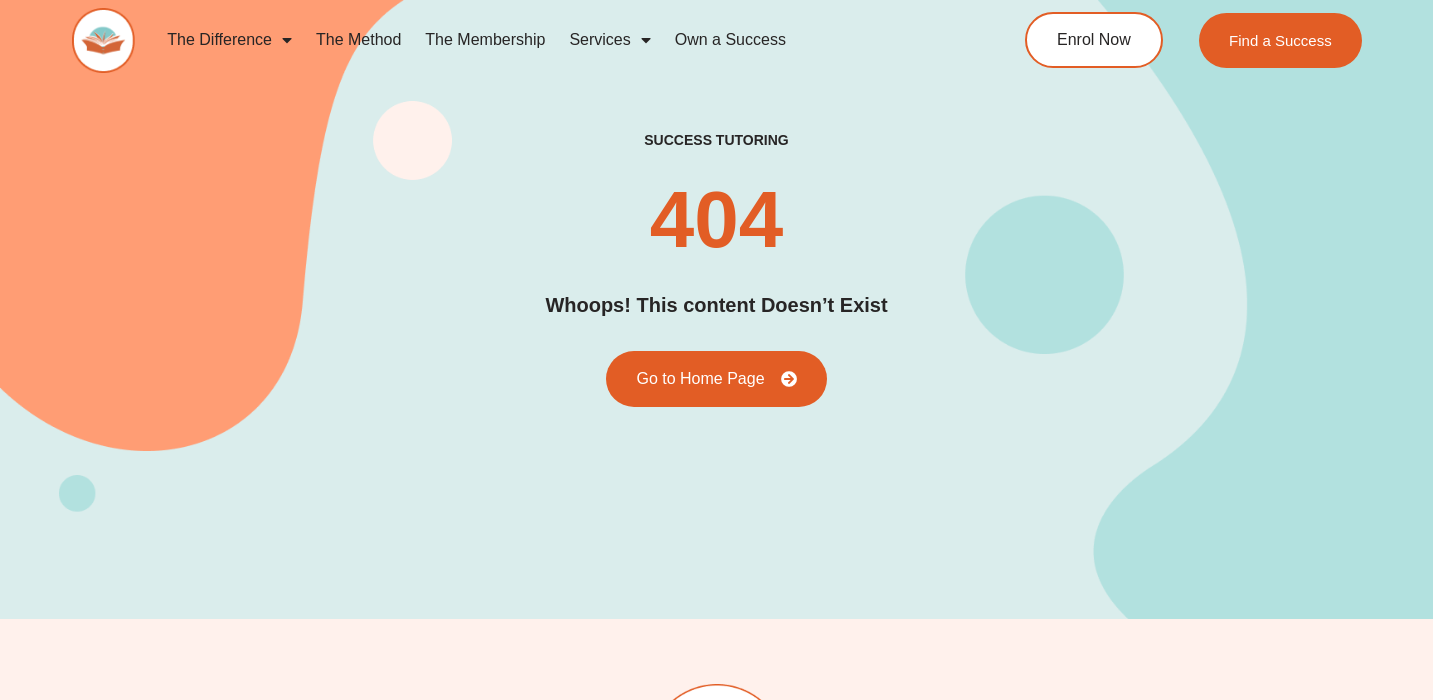 click on "success tutoring
404
Go to Home Page" at bounding box center (717, 269) 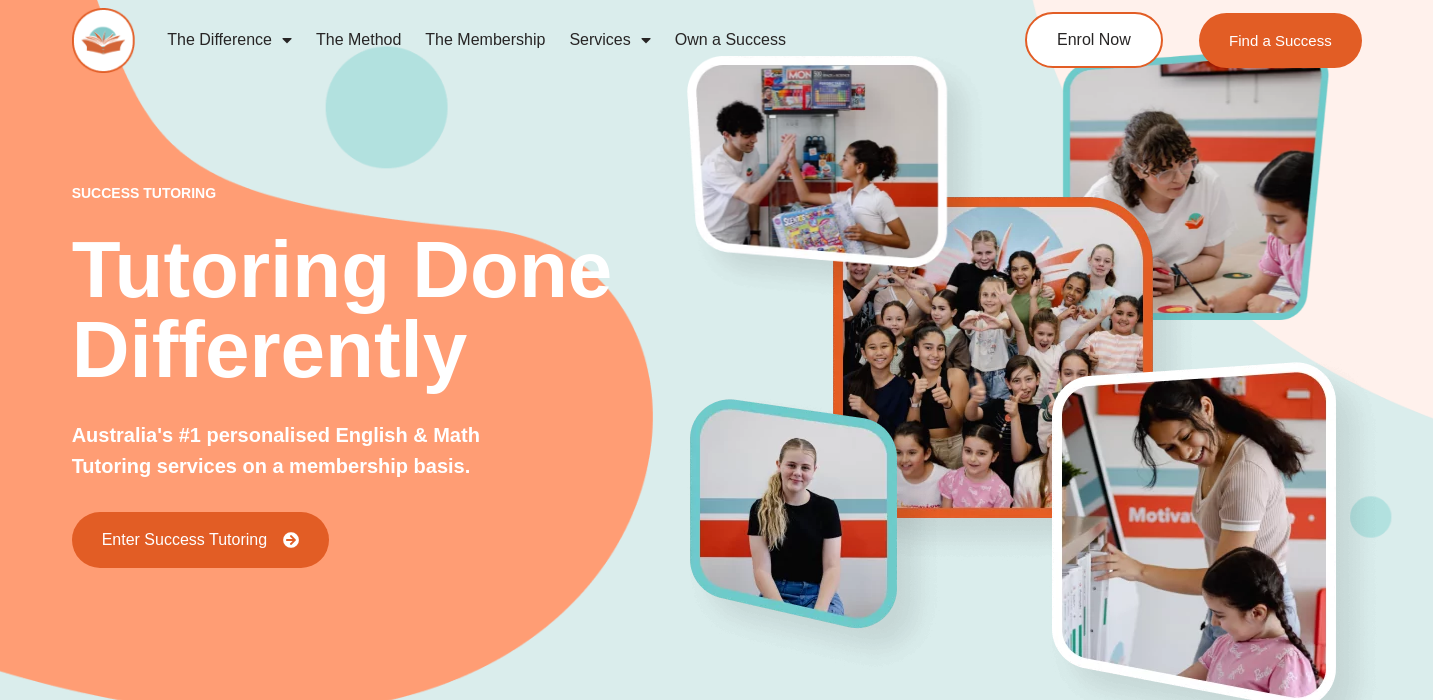 scroll, scrollTop: 161, scrollLeft: 0, axis: vertical 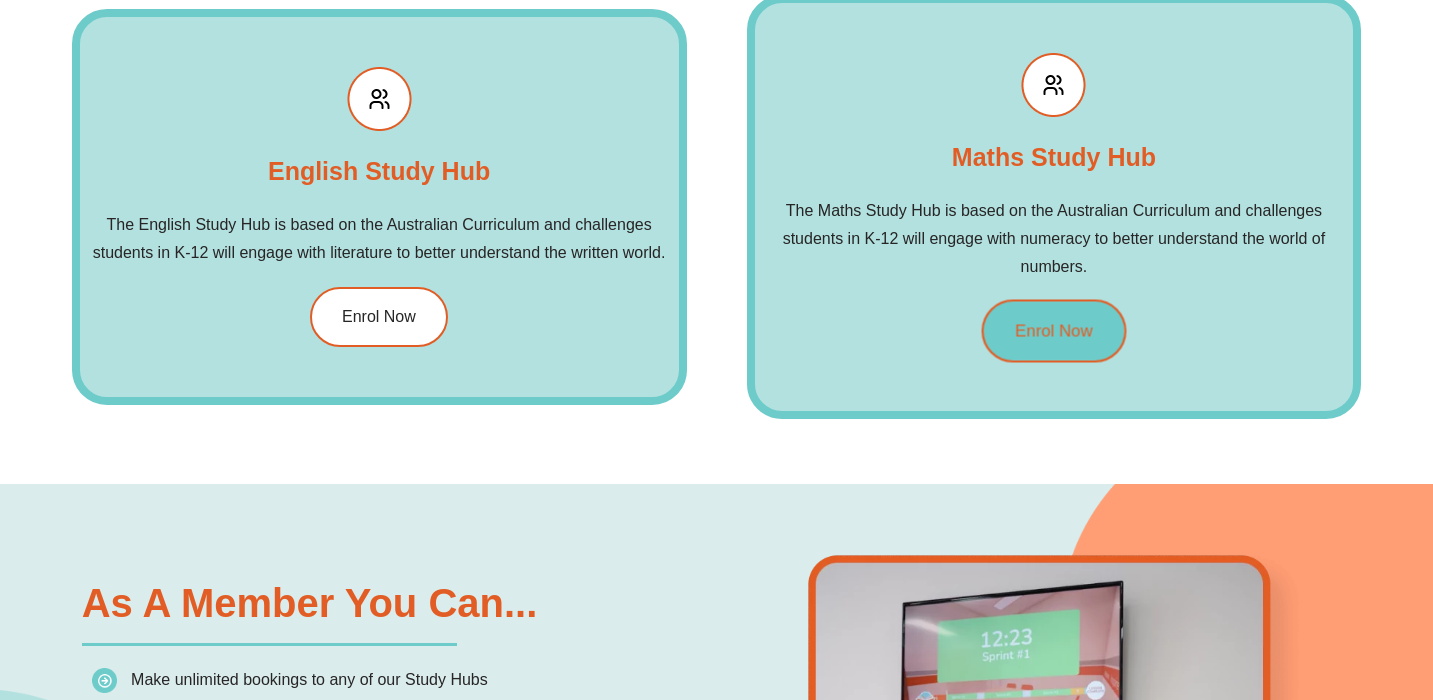 click on "Enrol Now" at bounding box center (1054, 331) 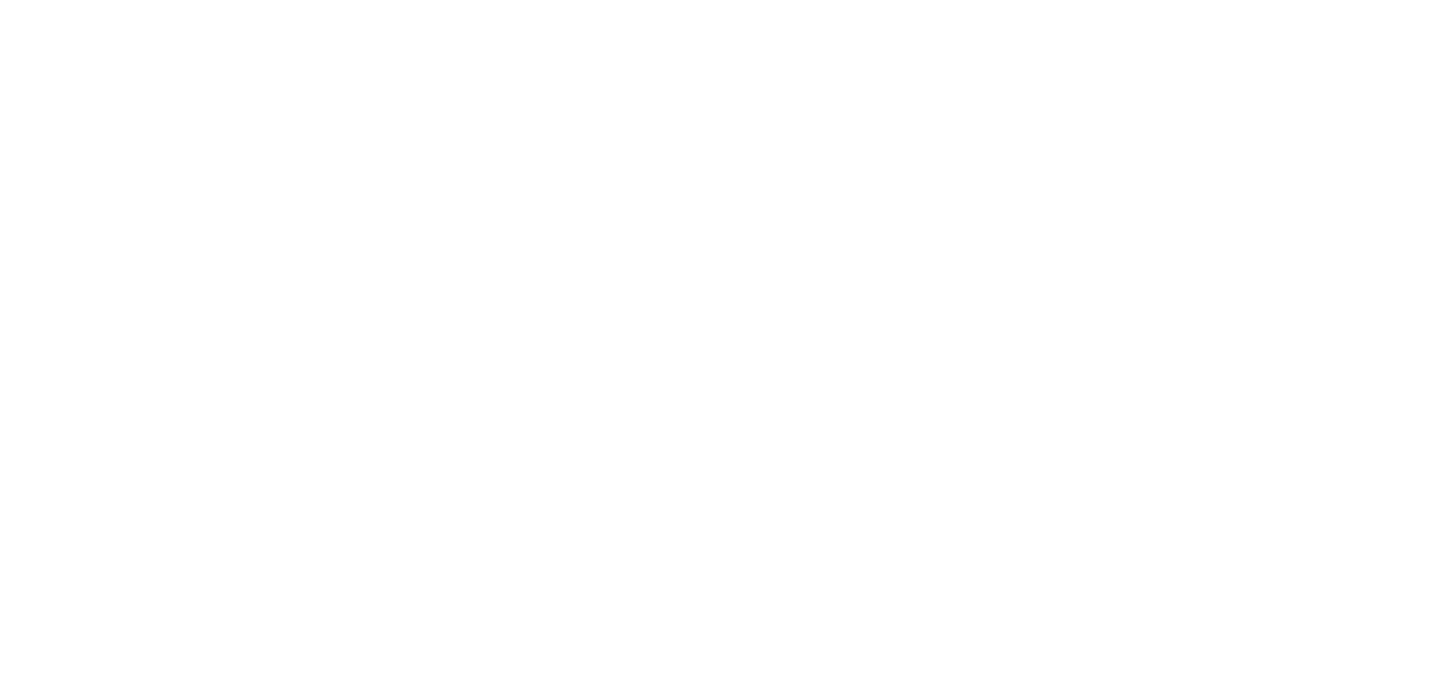 scroll, scrollTop: 0, scrollLeft: 0, axis: both 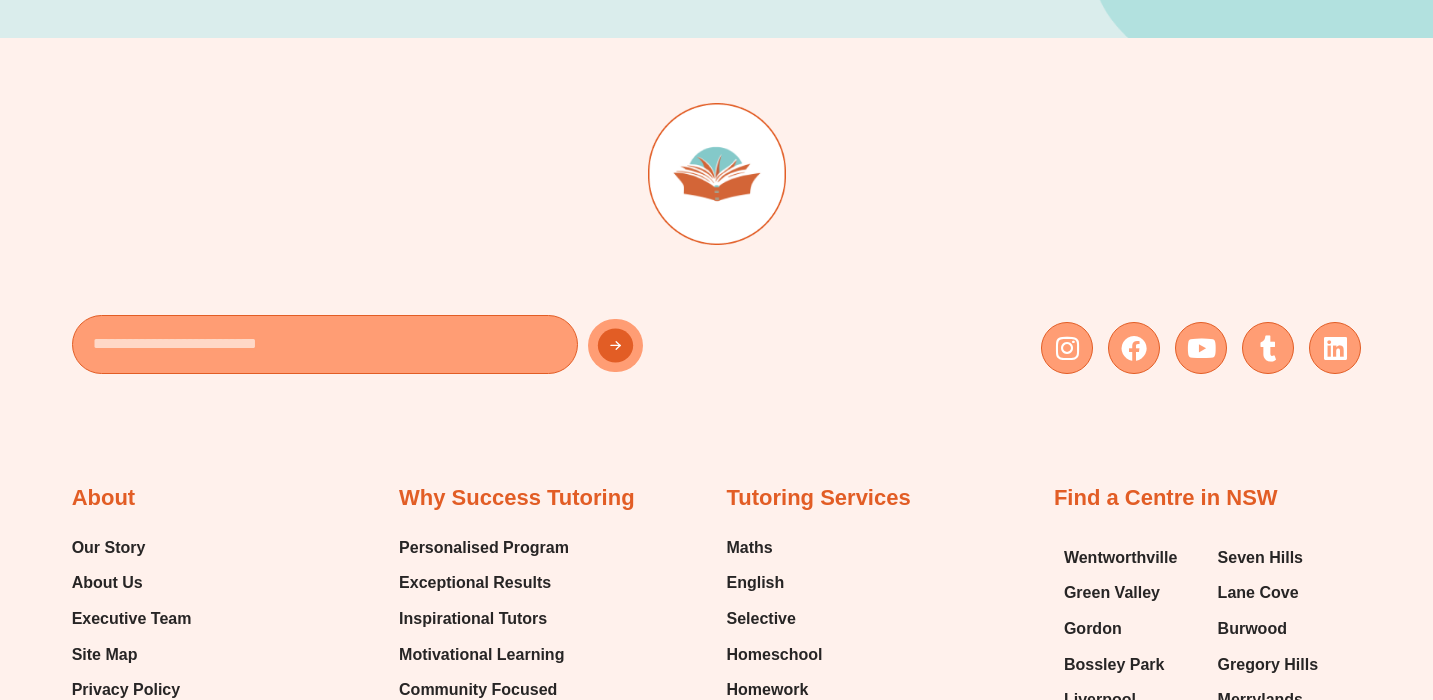 click at bounding box center (717, 174) 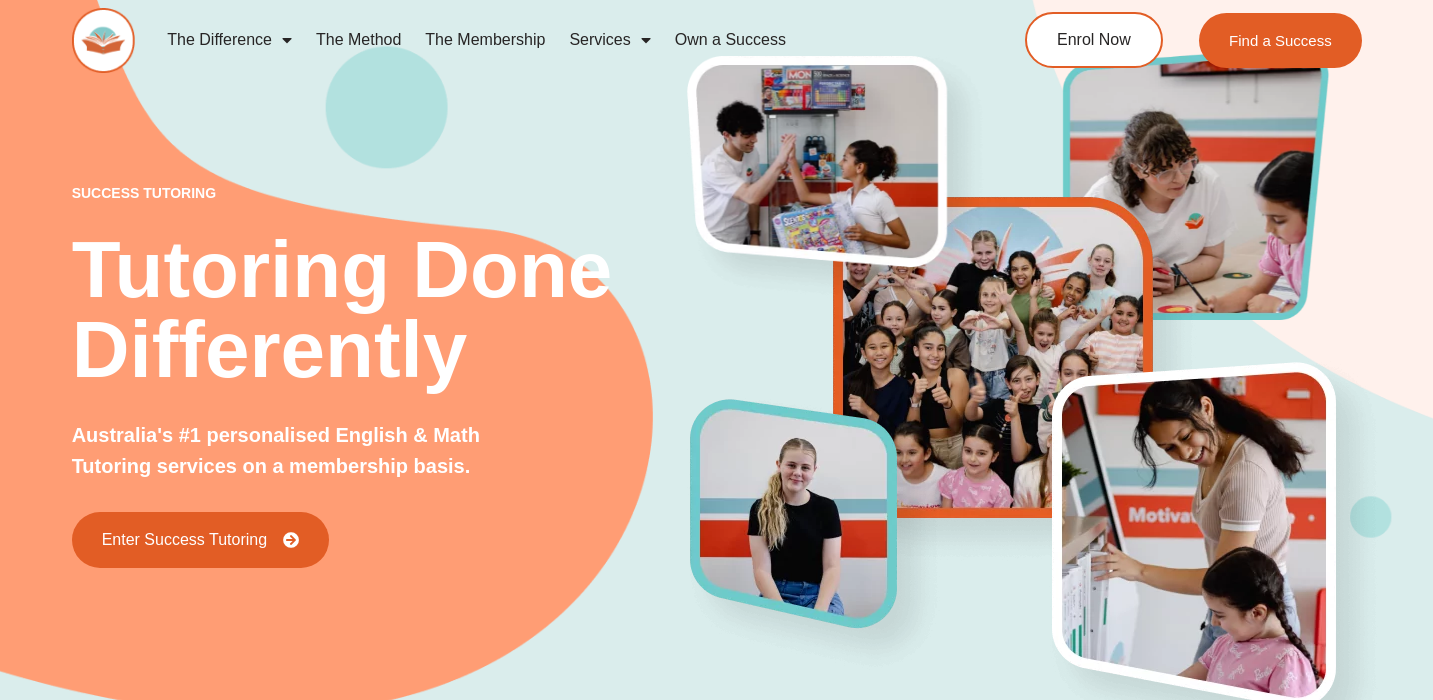scroll, scrollTop: 23, scrollLeft: 0, axis: vertical 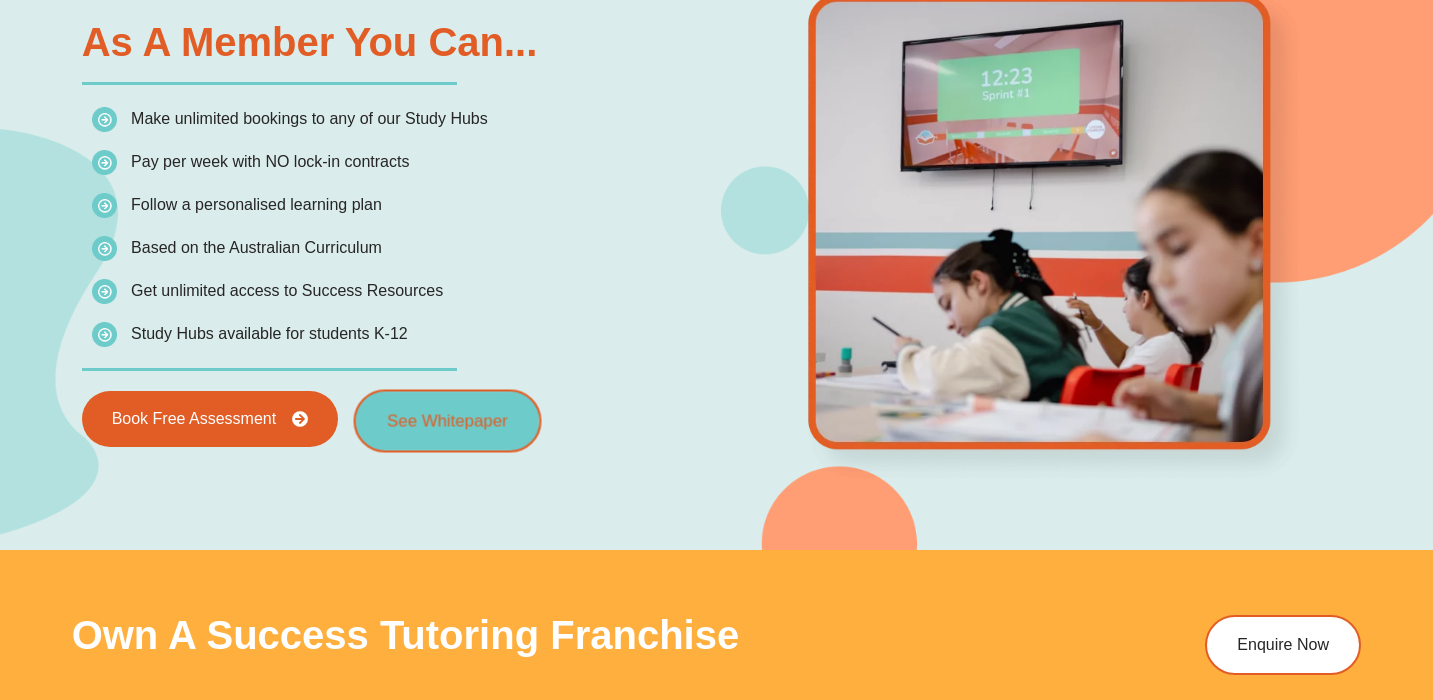click on "See Whitepaper" at bounding box center [448, 421] 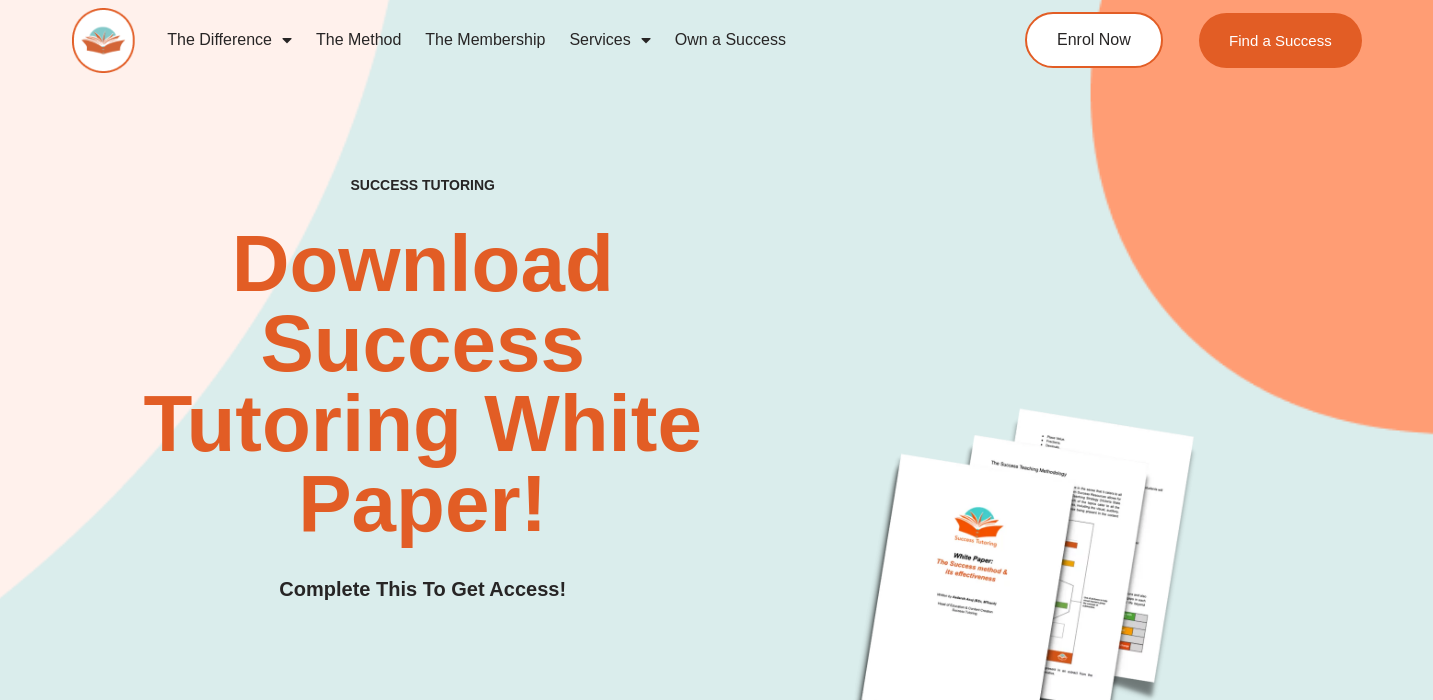scroll, scrollTop: 392, scrollLeft: 0, axis: vertical 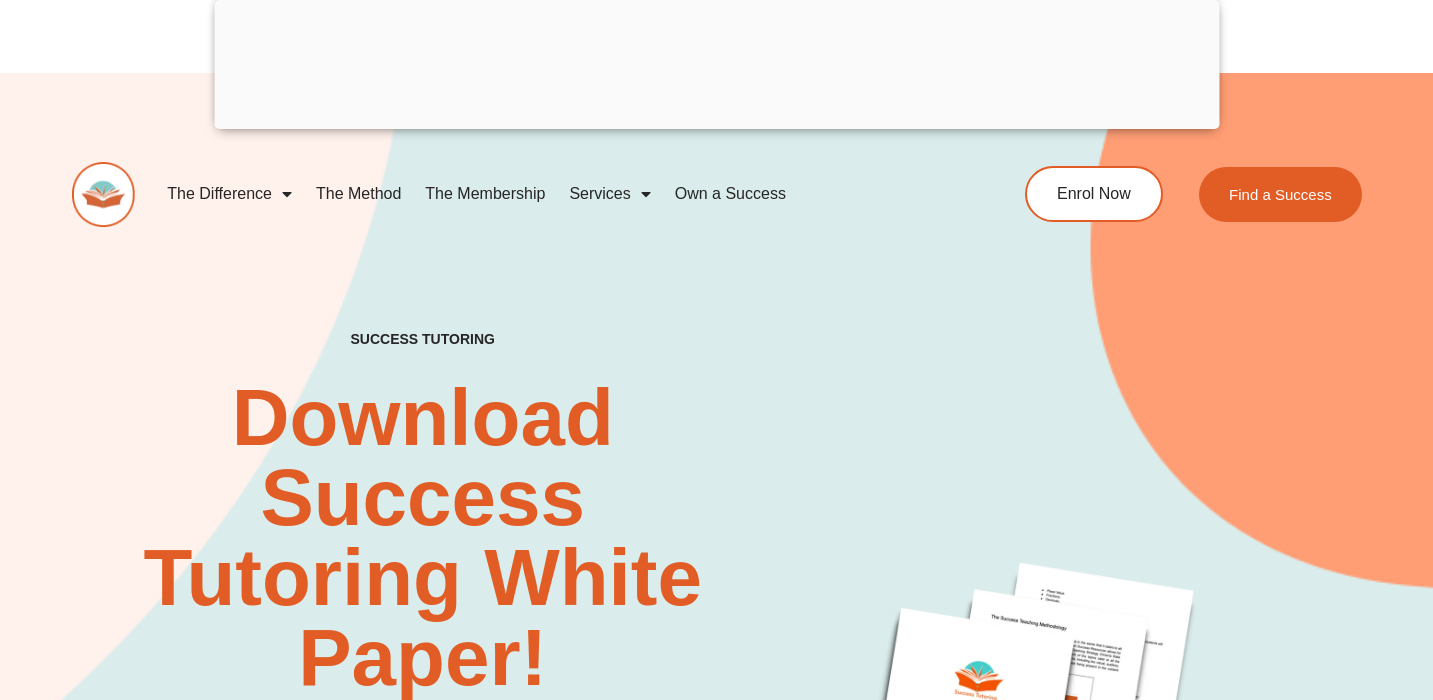 click at bounding box center [716, 124] 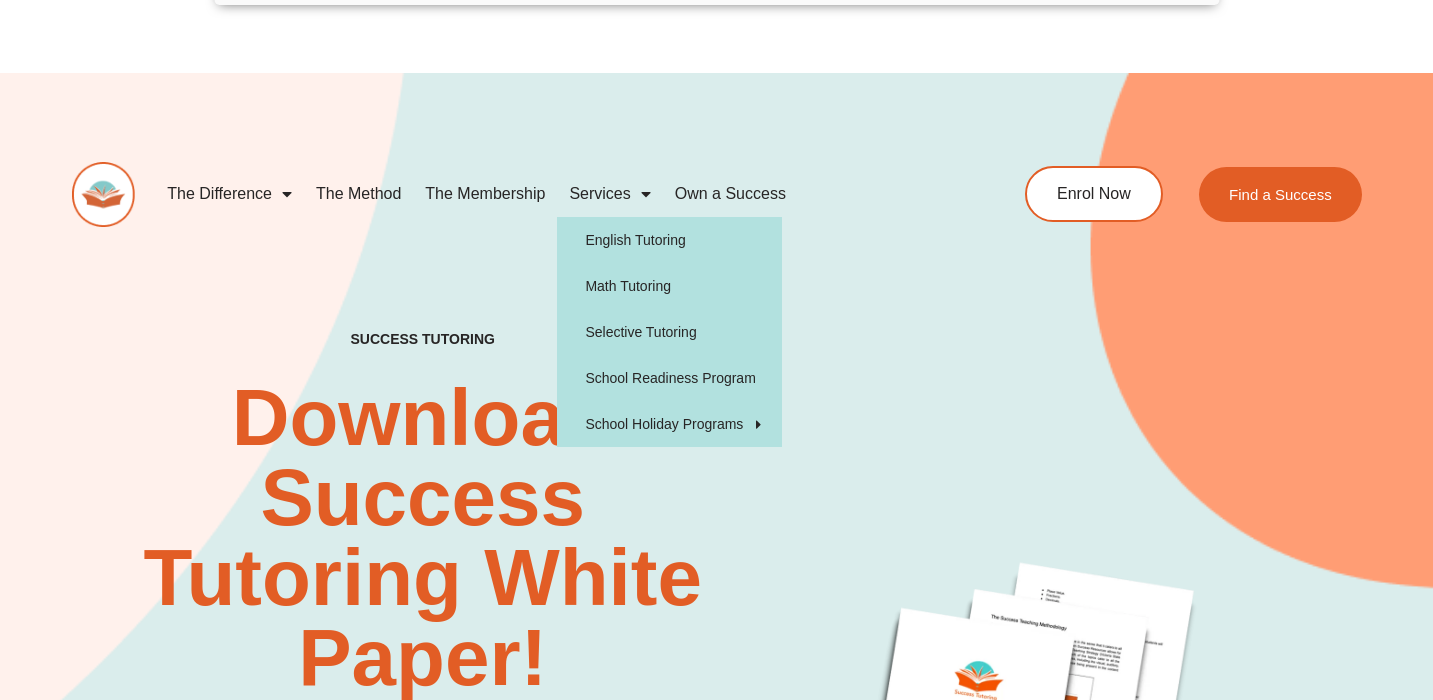 click 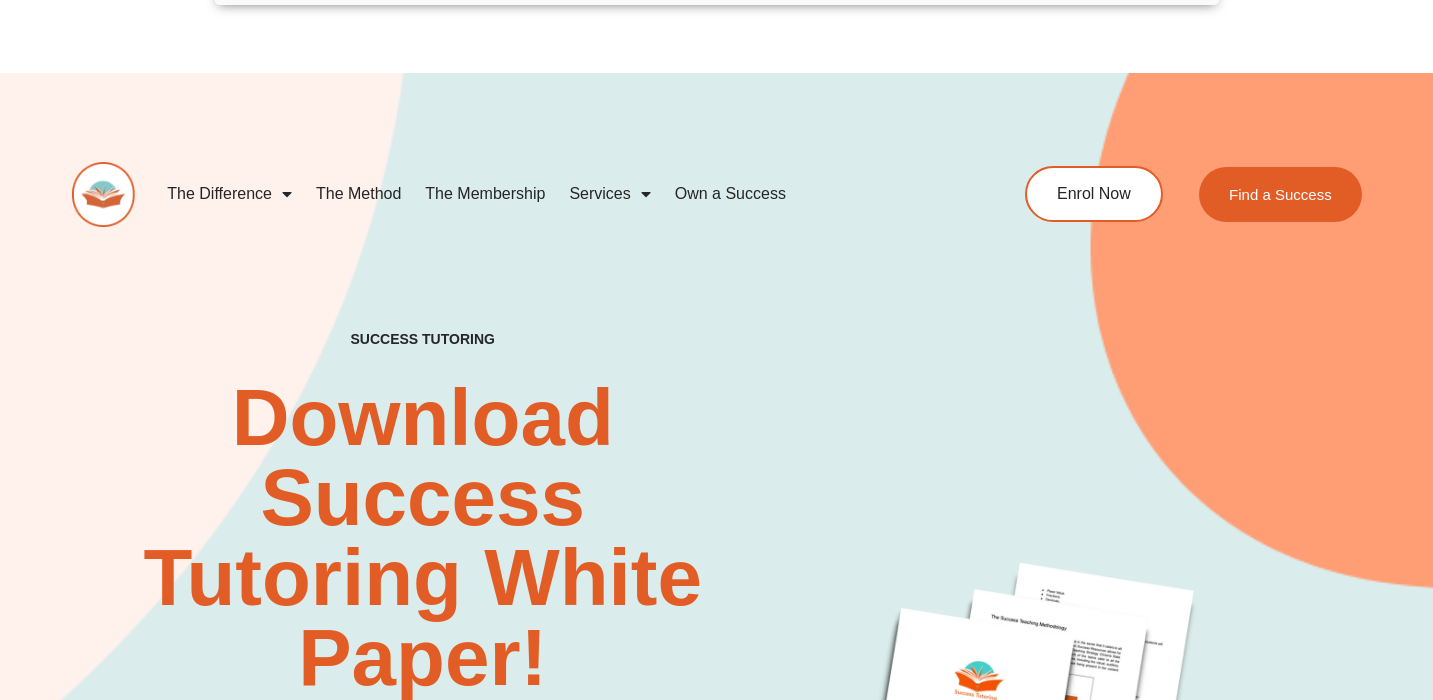 click on "Services" 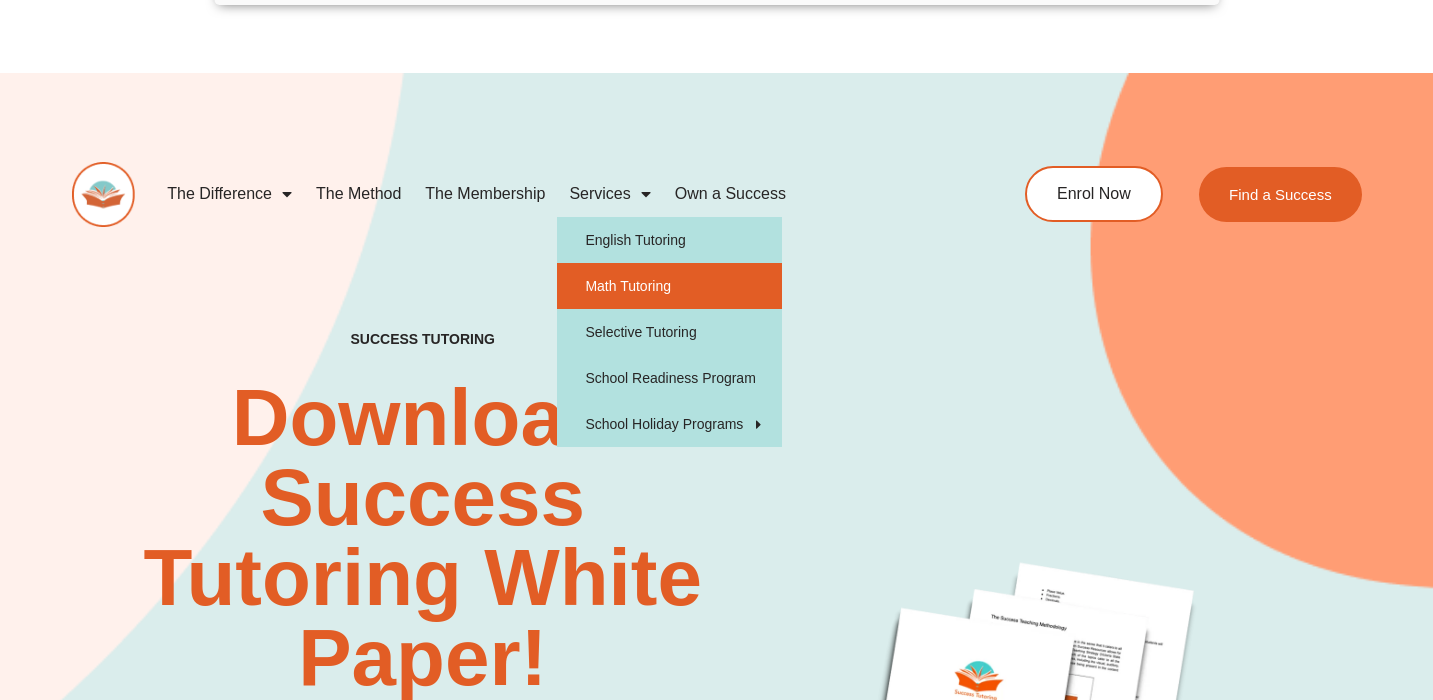 click on "Math Tutoring" 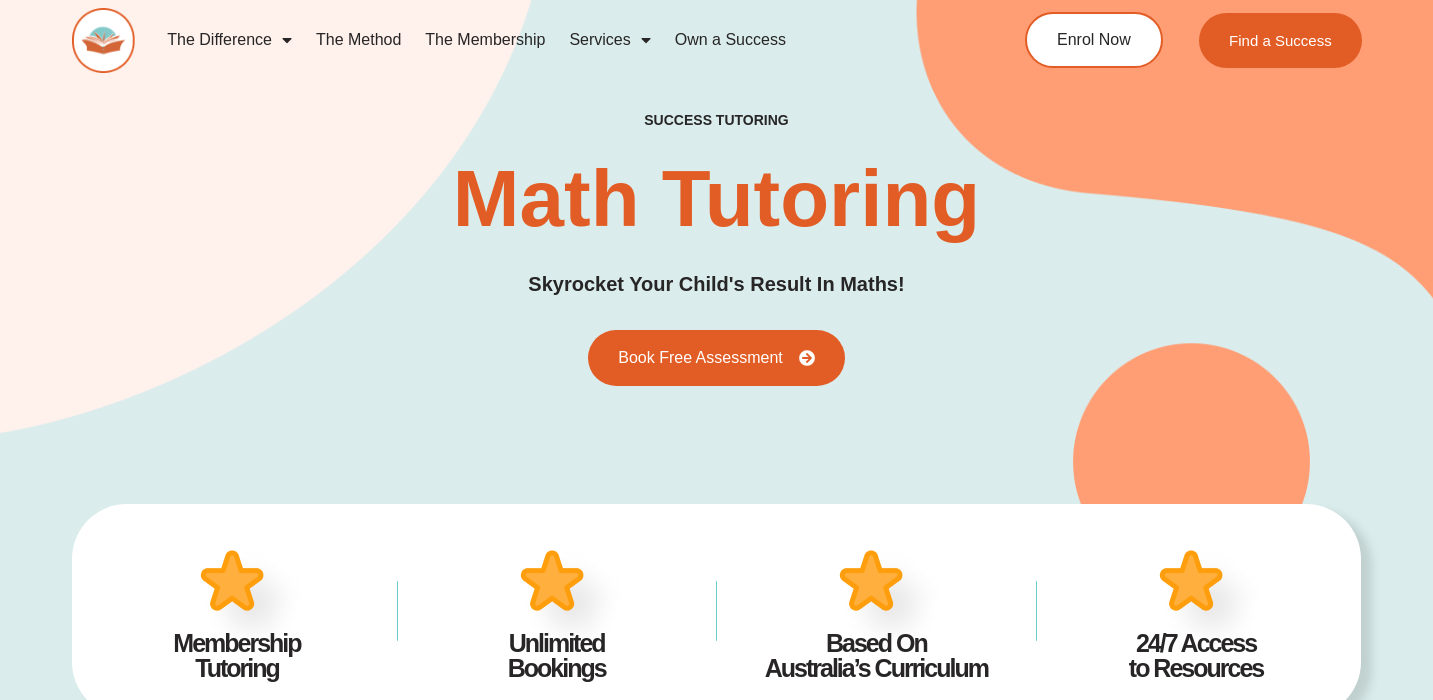 scroll, scrollTop: 0, scrollLeft: 0, axis: both 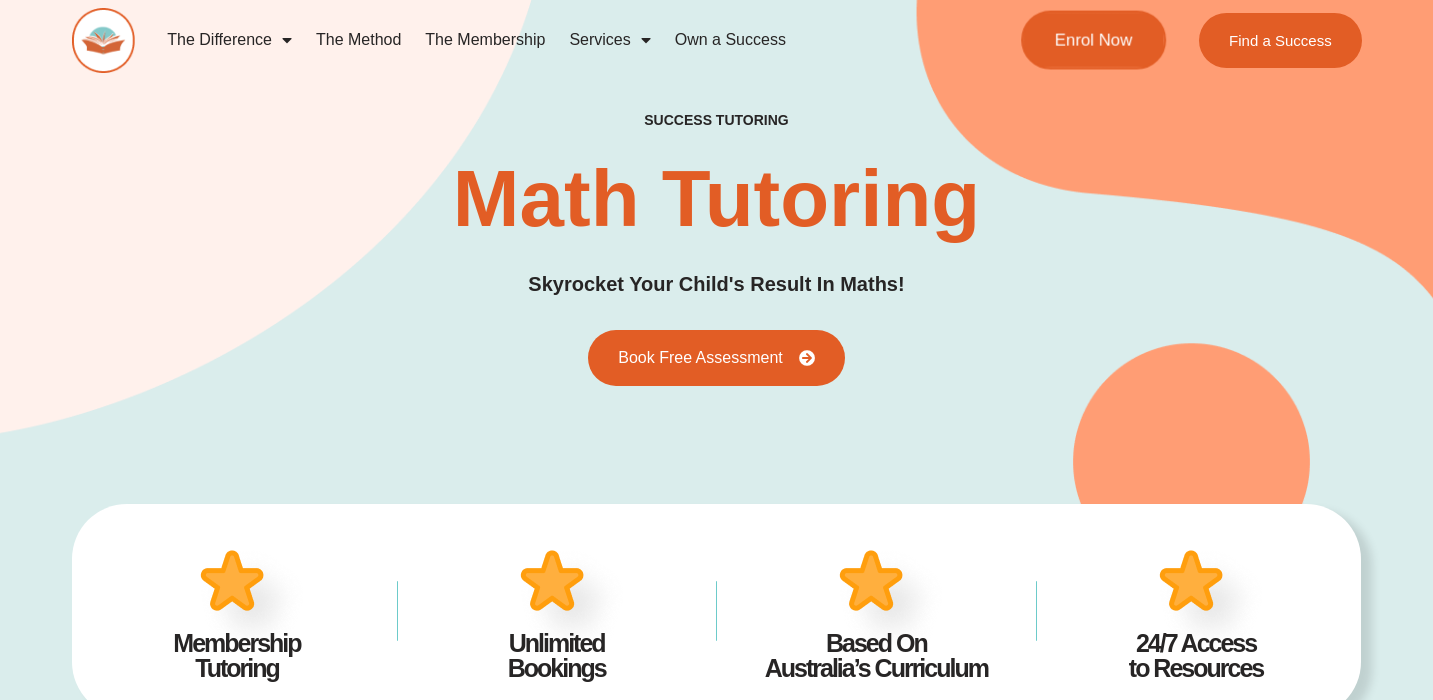 click on "Enrol Now" 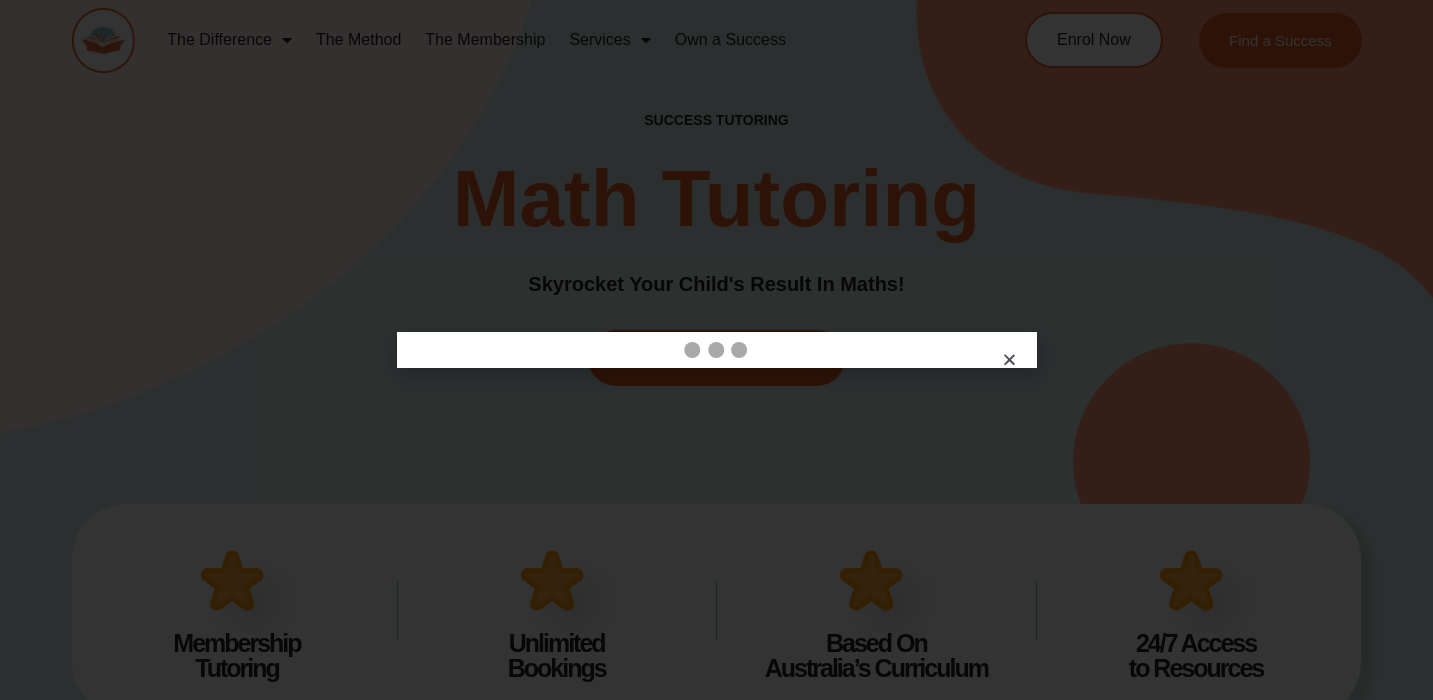 click at bounding box center [717, 350] 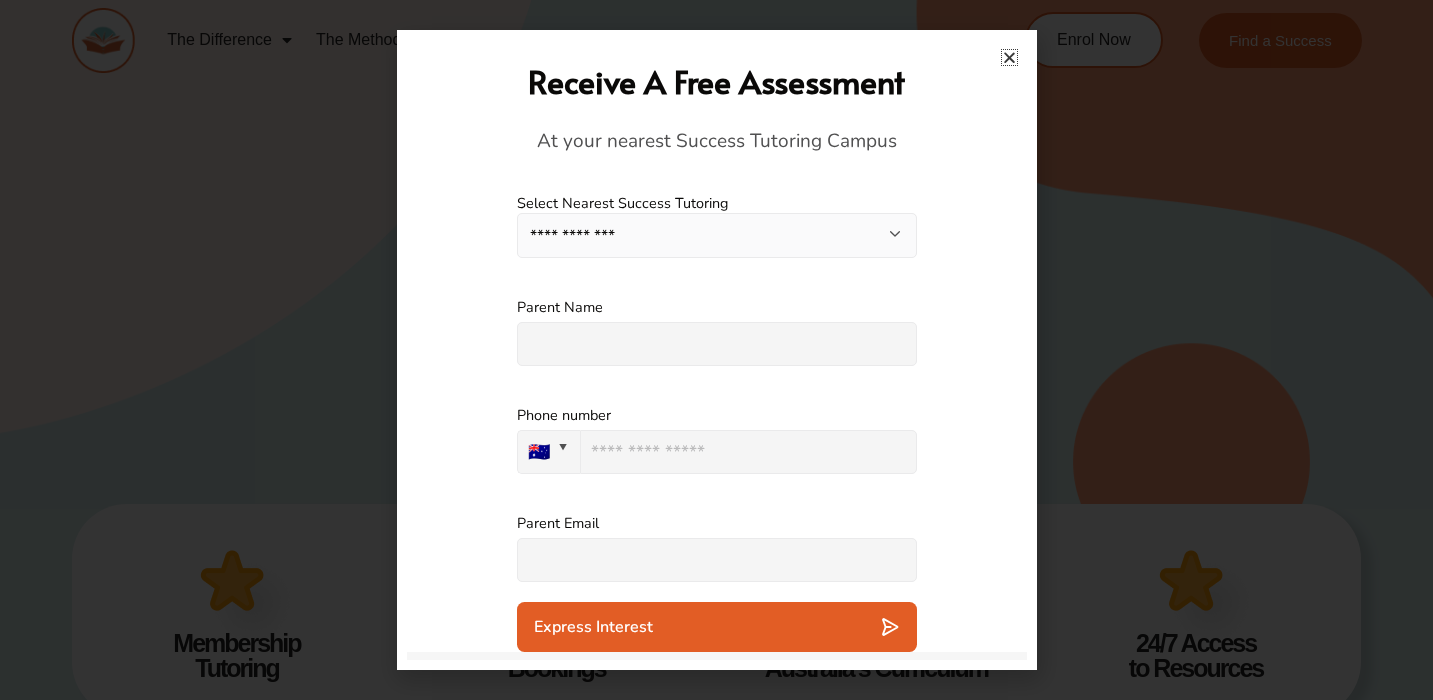 scroll, scrollTop: 0, scrollLeft: 0, axis: both 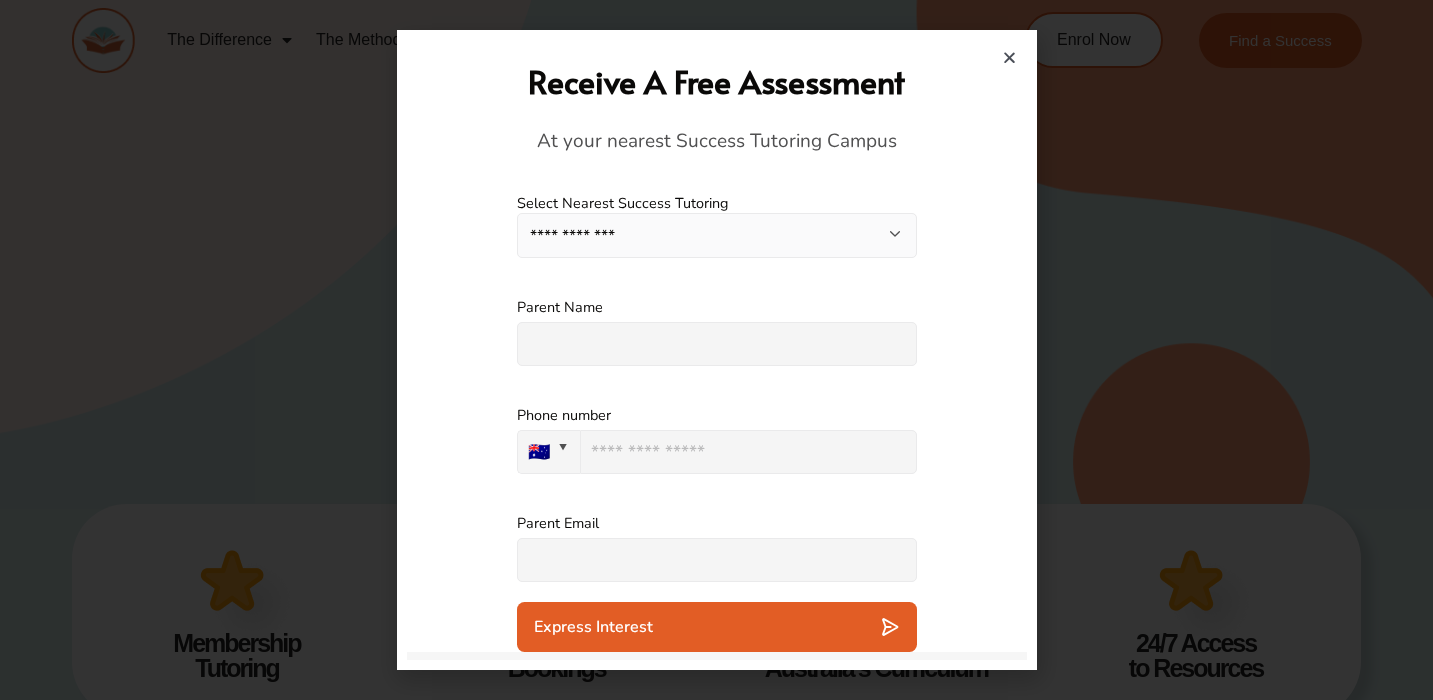 click at bounding box center [1009, 57] 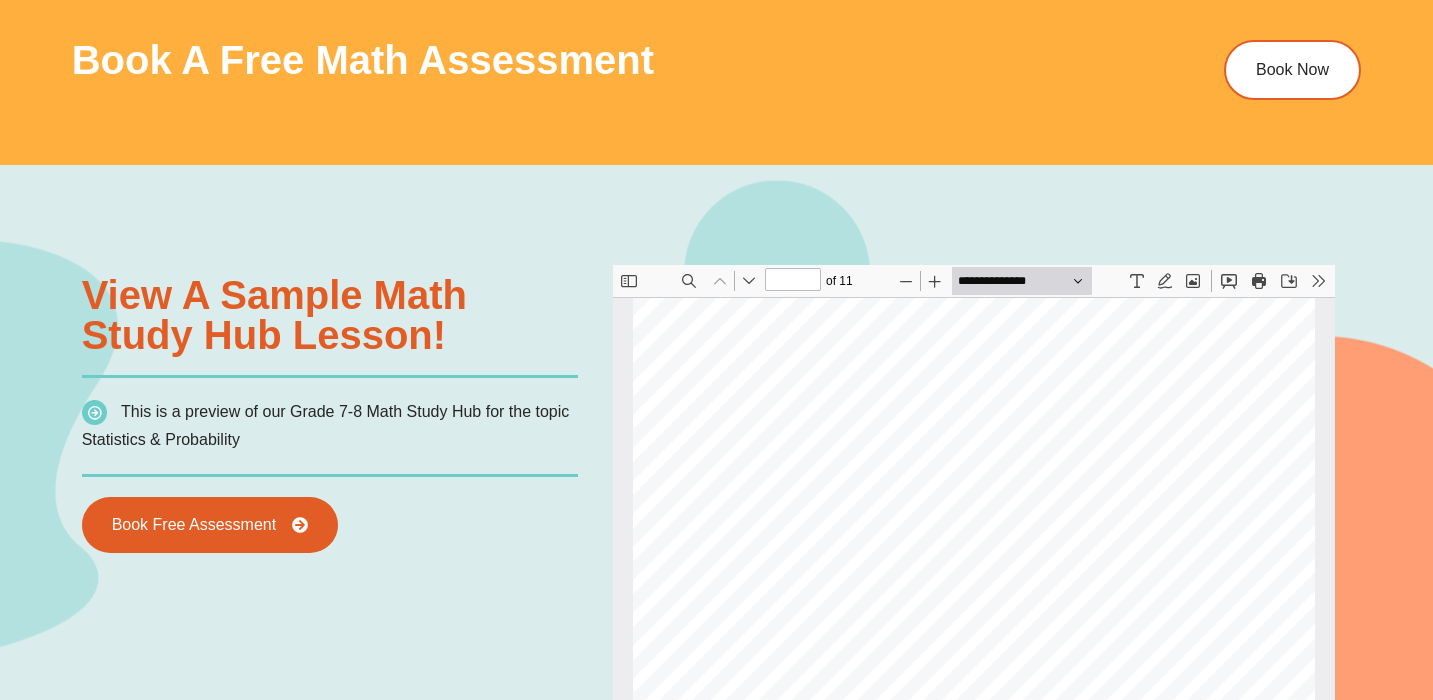 scroll, scrollTop: 1324, scrollLeft: 0, axis: vertical 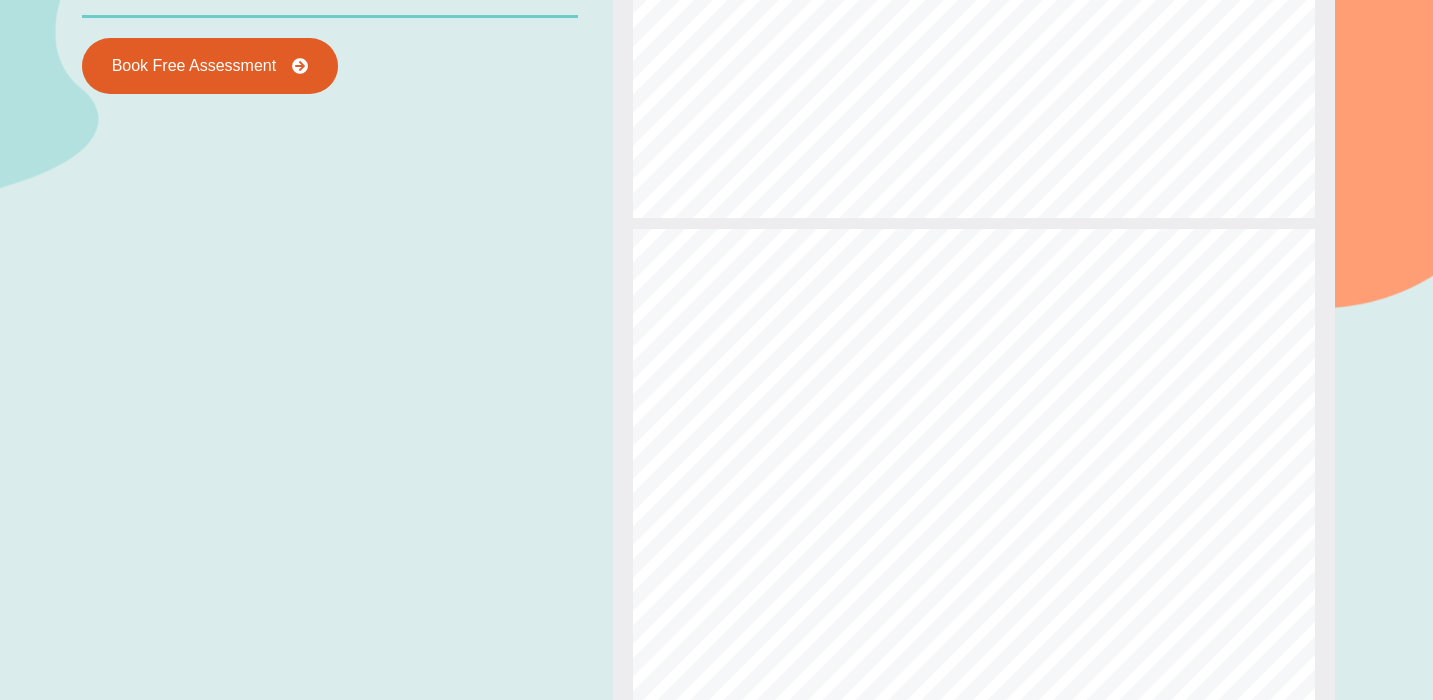 type on "*" 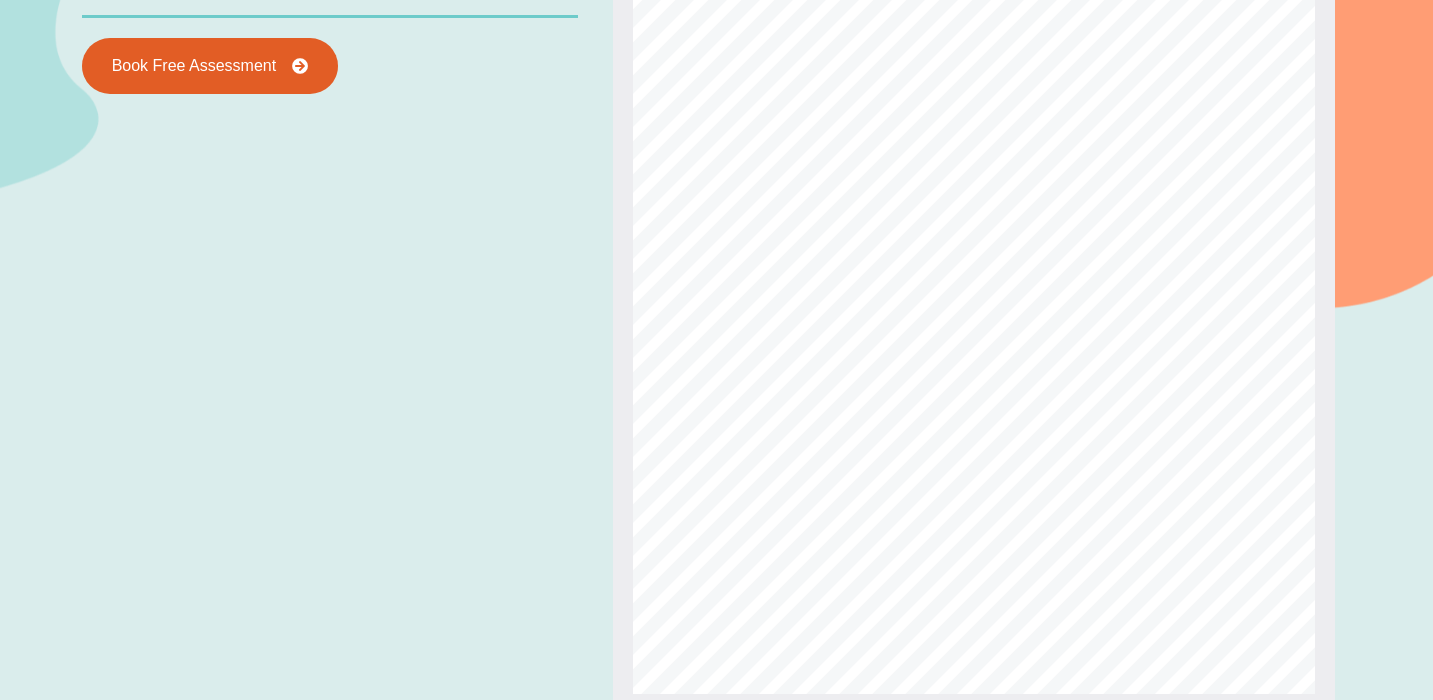 scroll, scrollTop: 0, scrollLeft: 0, axis: both 